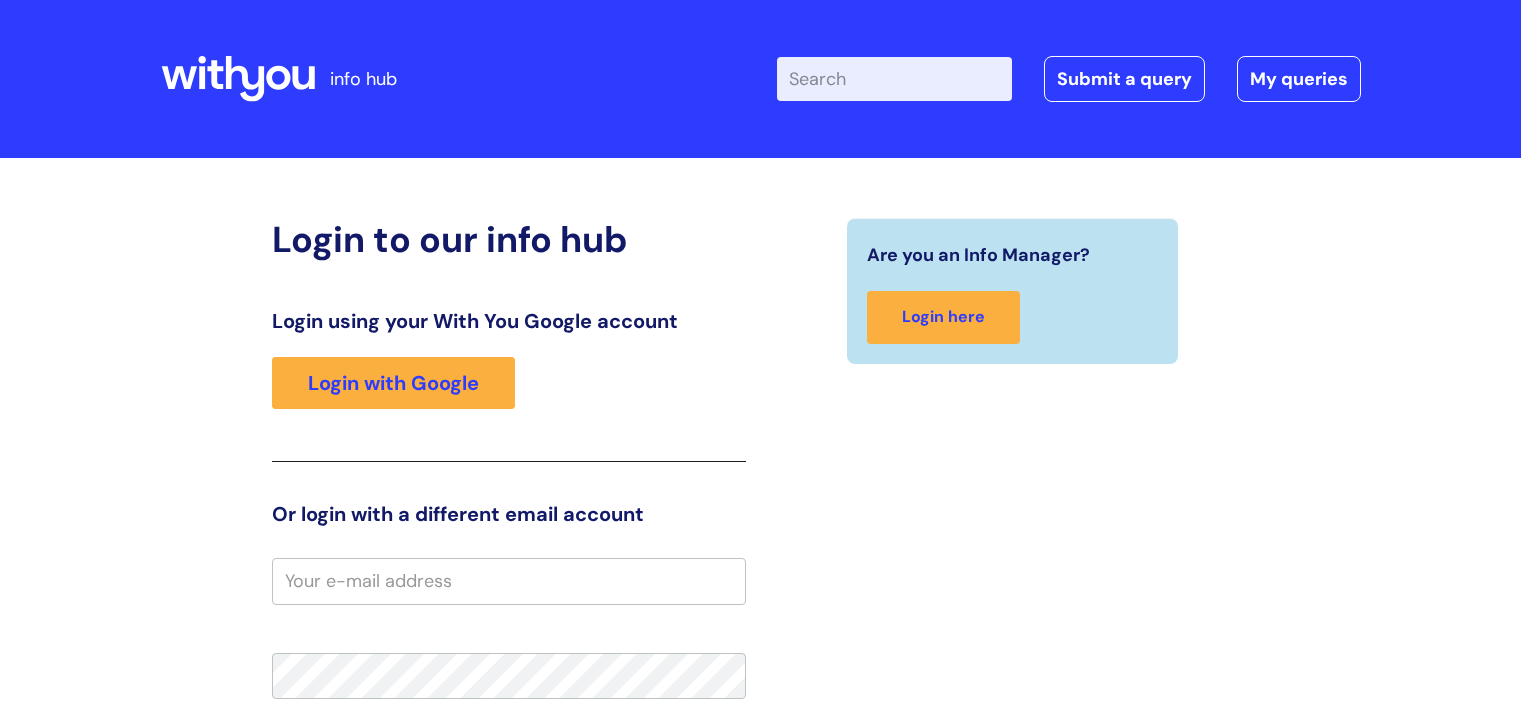 scroll, scrollTop: 0, scrollLeft: 0, axis: both 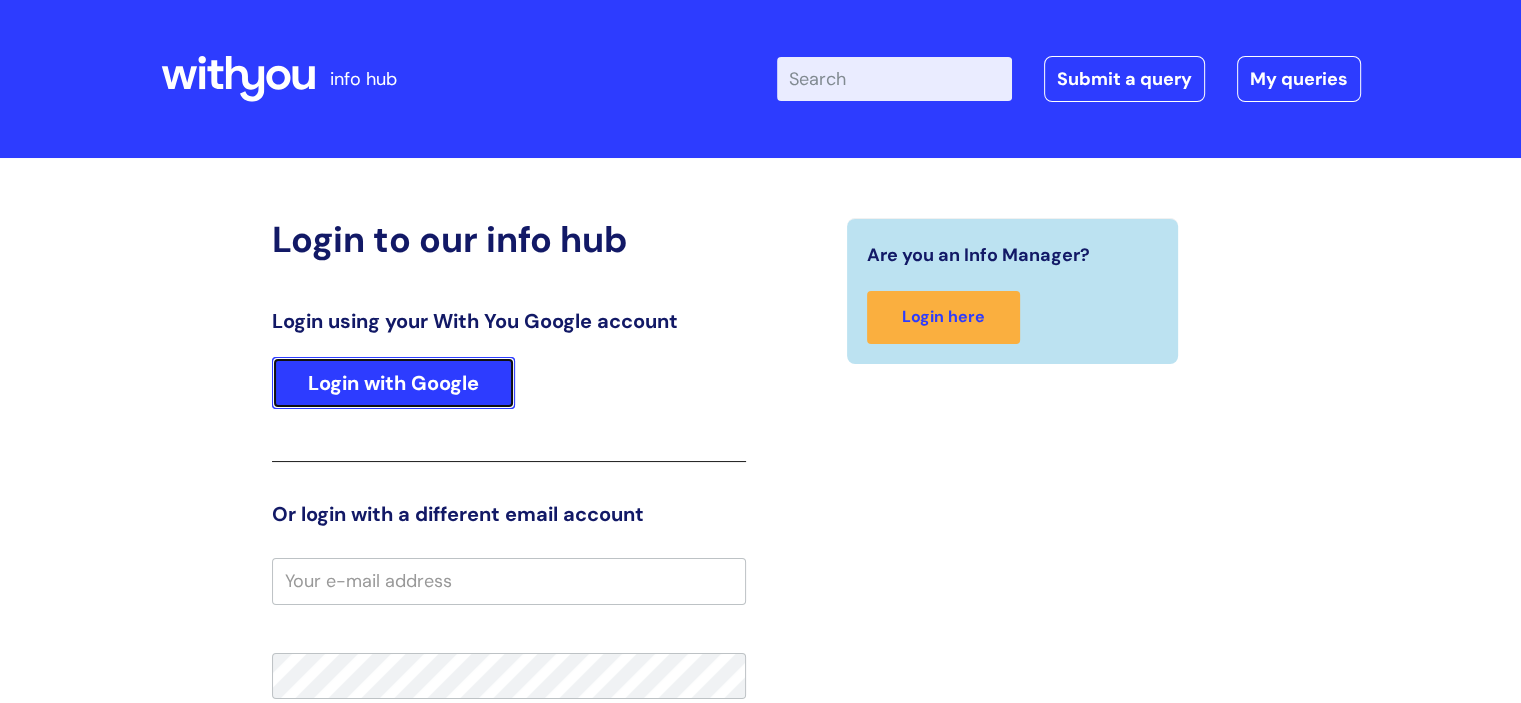 click on "Login with Google" at bounding box center (393, 383) 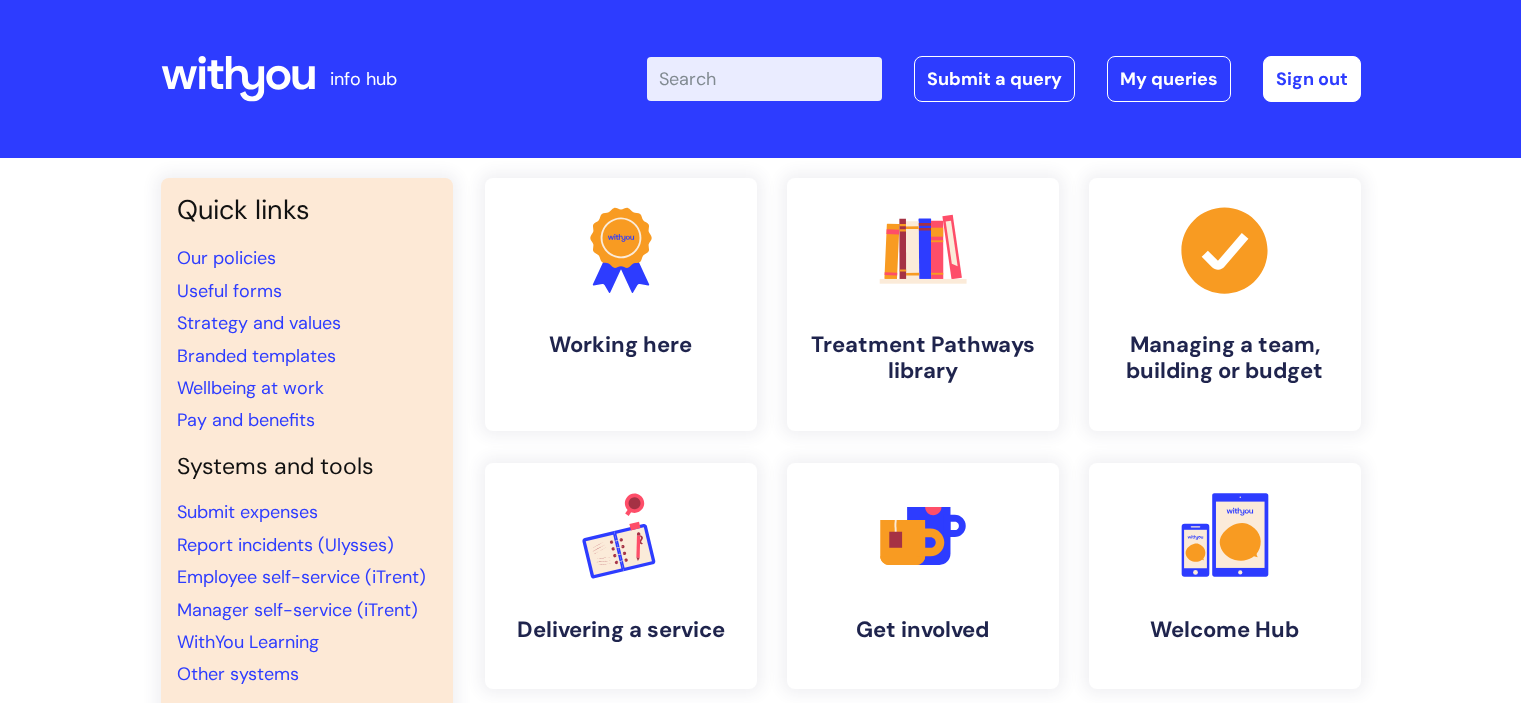 scroll, scrollTop: 0, scrollLeft: 0, axis: both 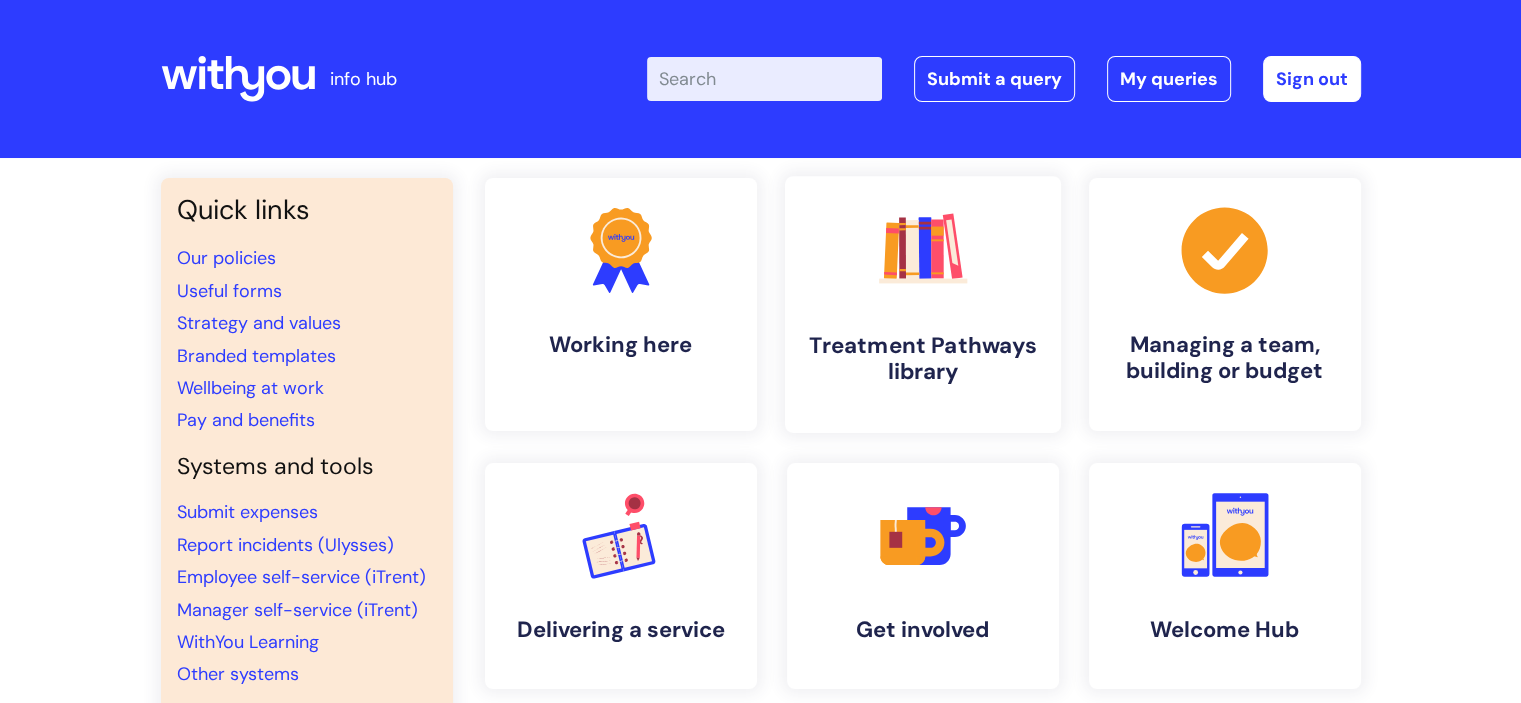 click on ".cls-1{fill:#f89b22;}.cls-1,.cls-2,.cls-3,.cls-4,.cls-5,.cls-6,.cls-7{stroke-width:0px;}.cls-2{fill:#2d3cff;}.cls-3{fill:#3b2060;}.cls-4{fill:#5763ff;}.cls-5{fill:#a53144;}.cls-6{fill:#fe4e69;}.cls-7{fill:#028177;}" 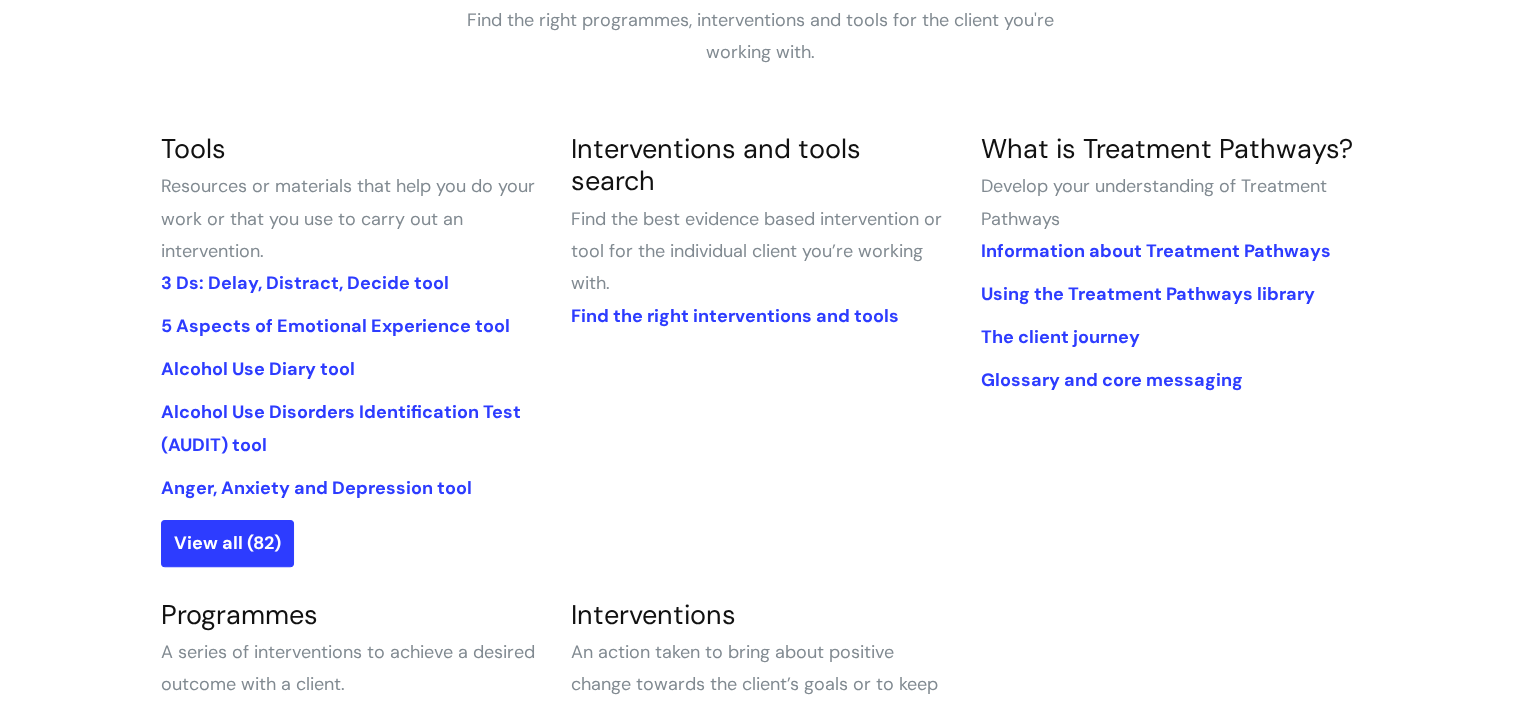 scroll, scrollTop: 500, scrollLeft: 0, axis: vertical 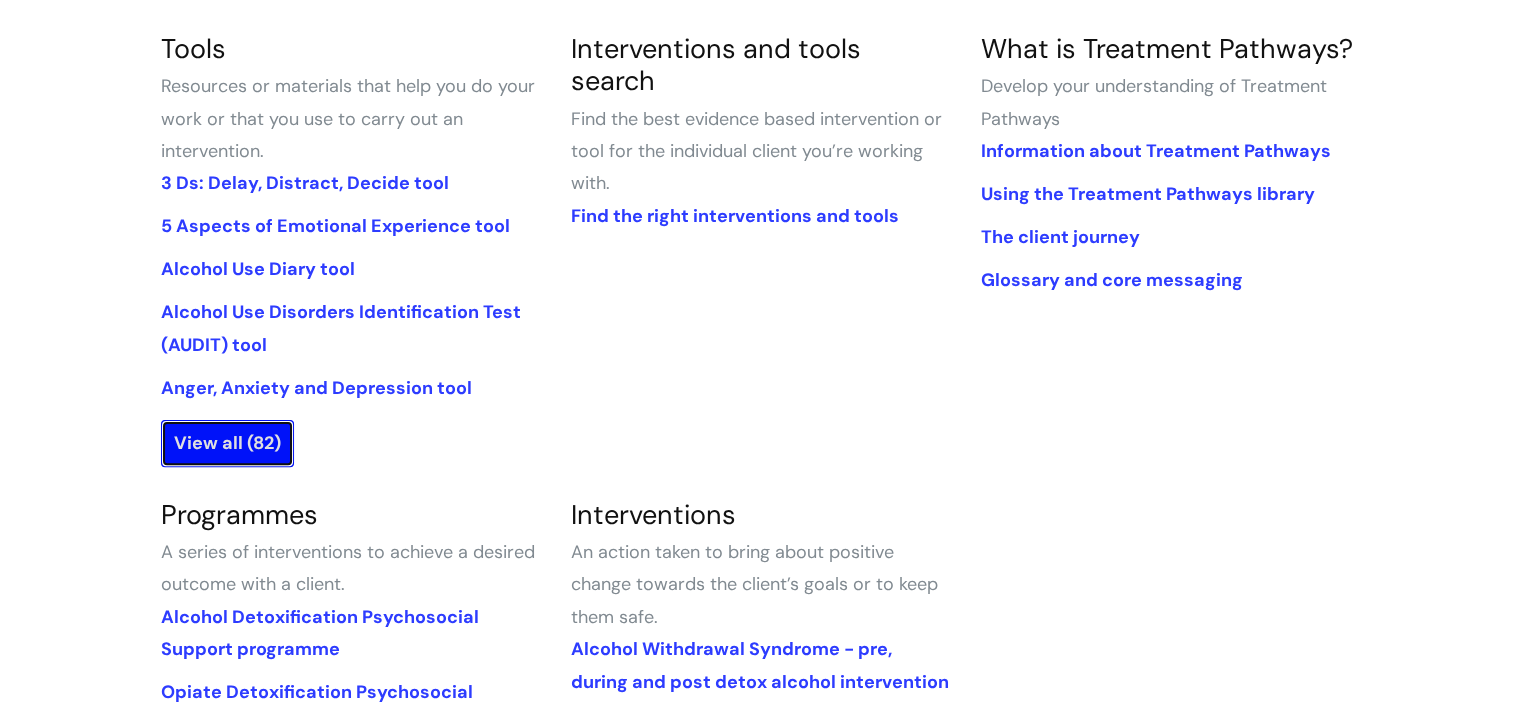 click on "View all (82)" at bounding box center (227, 443) 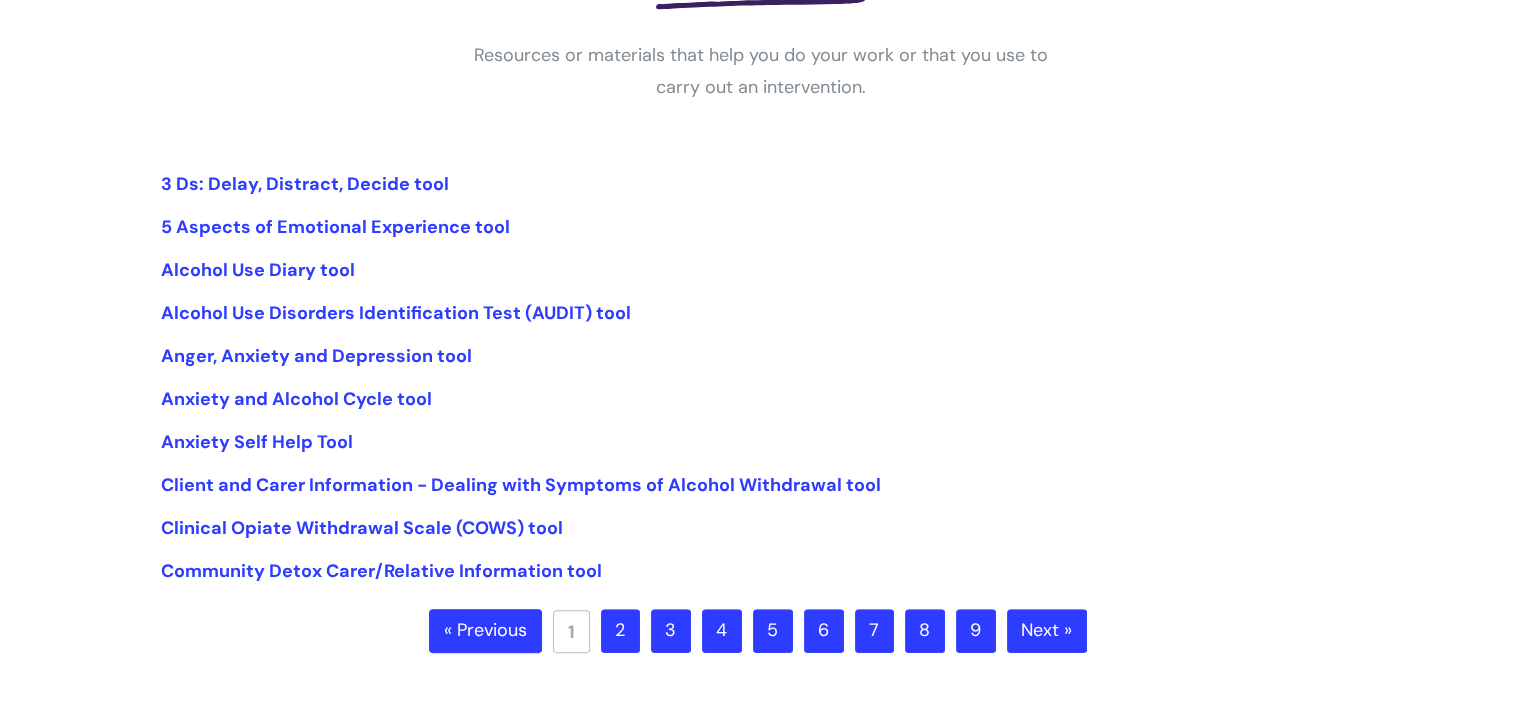 scroll, scrollTop: 400, scrollLeft: 0, axis: vertical 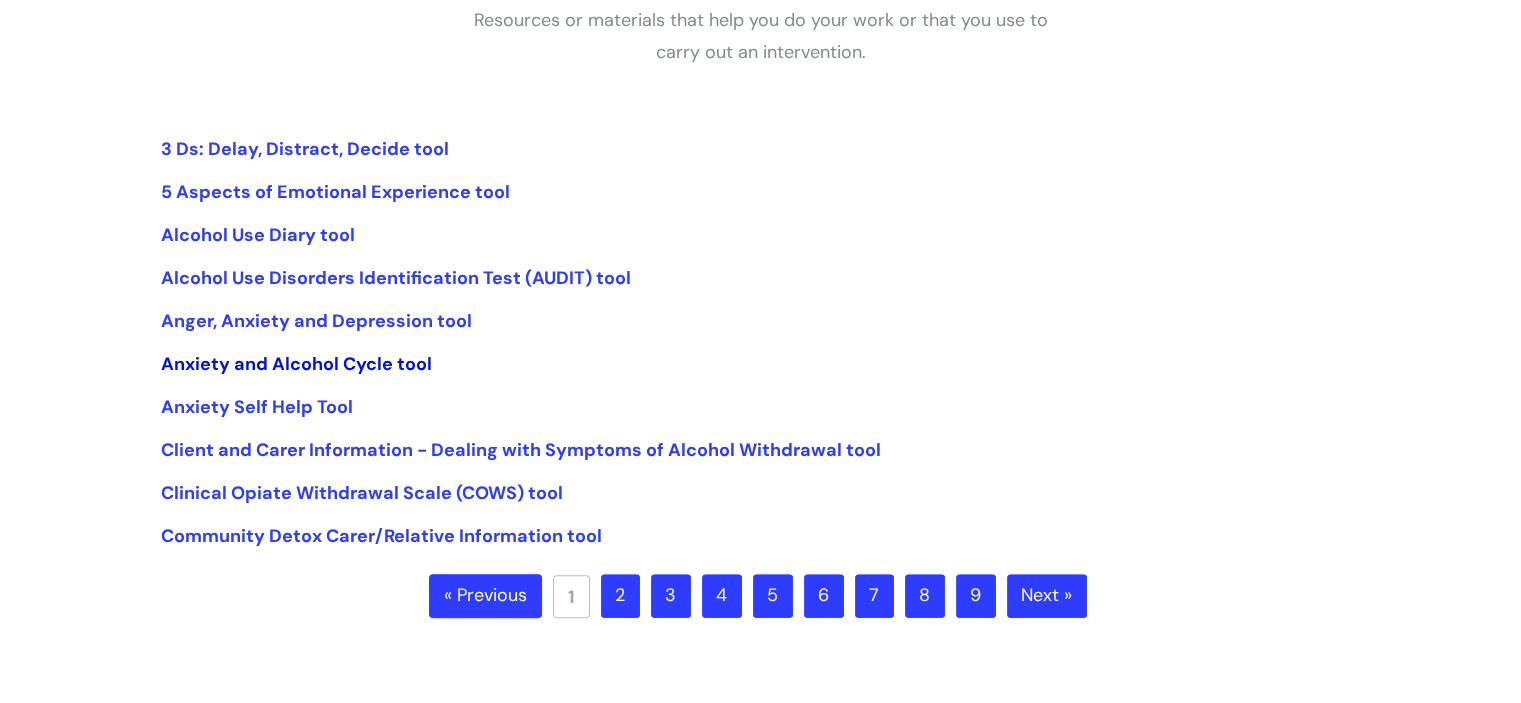 click on "Anxiety and Alcohol Cycle tool" at bounding box center [296, 364] 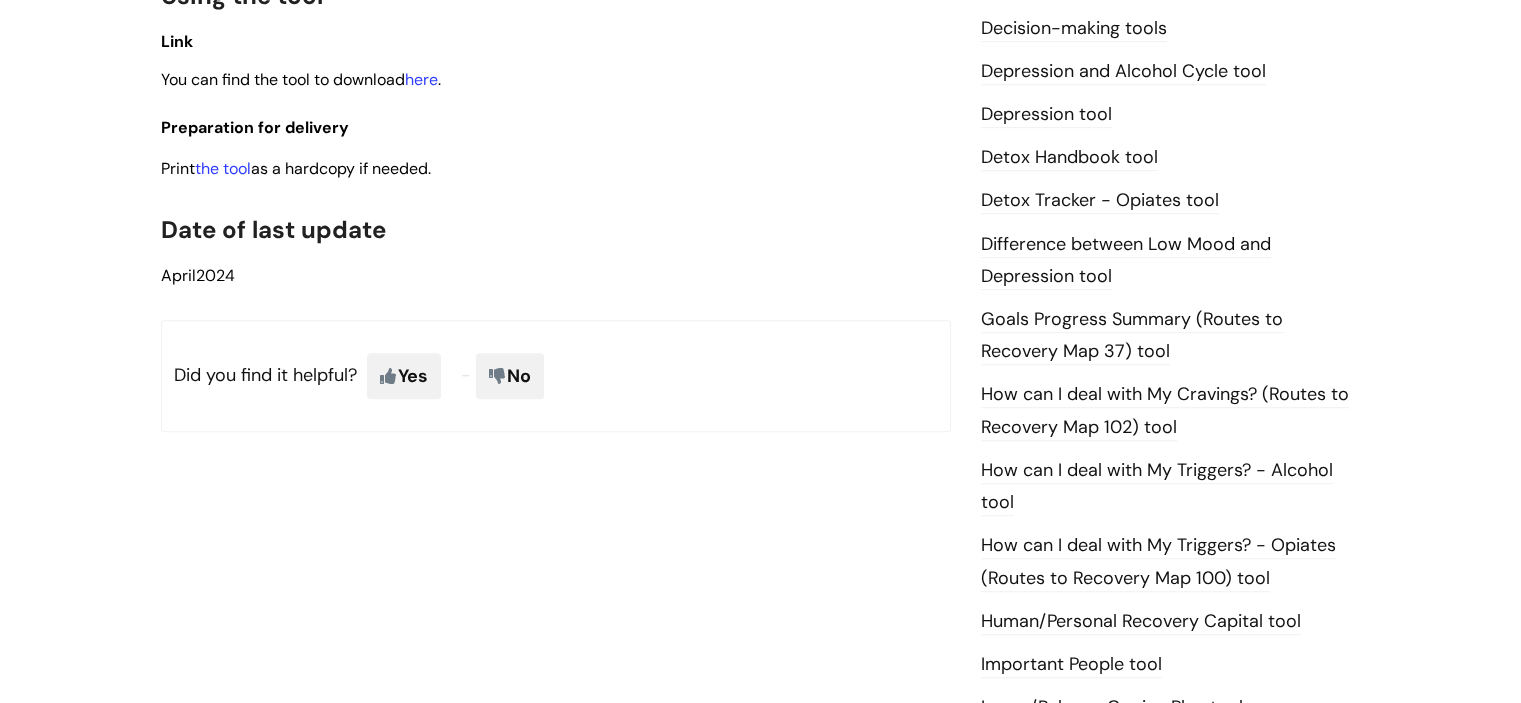 scroll, scrollTop: 900, scrollLeft: 0, axis: vertical 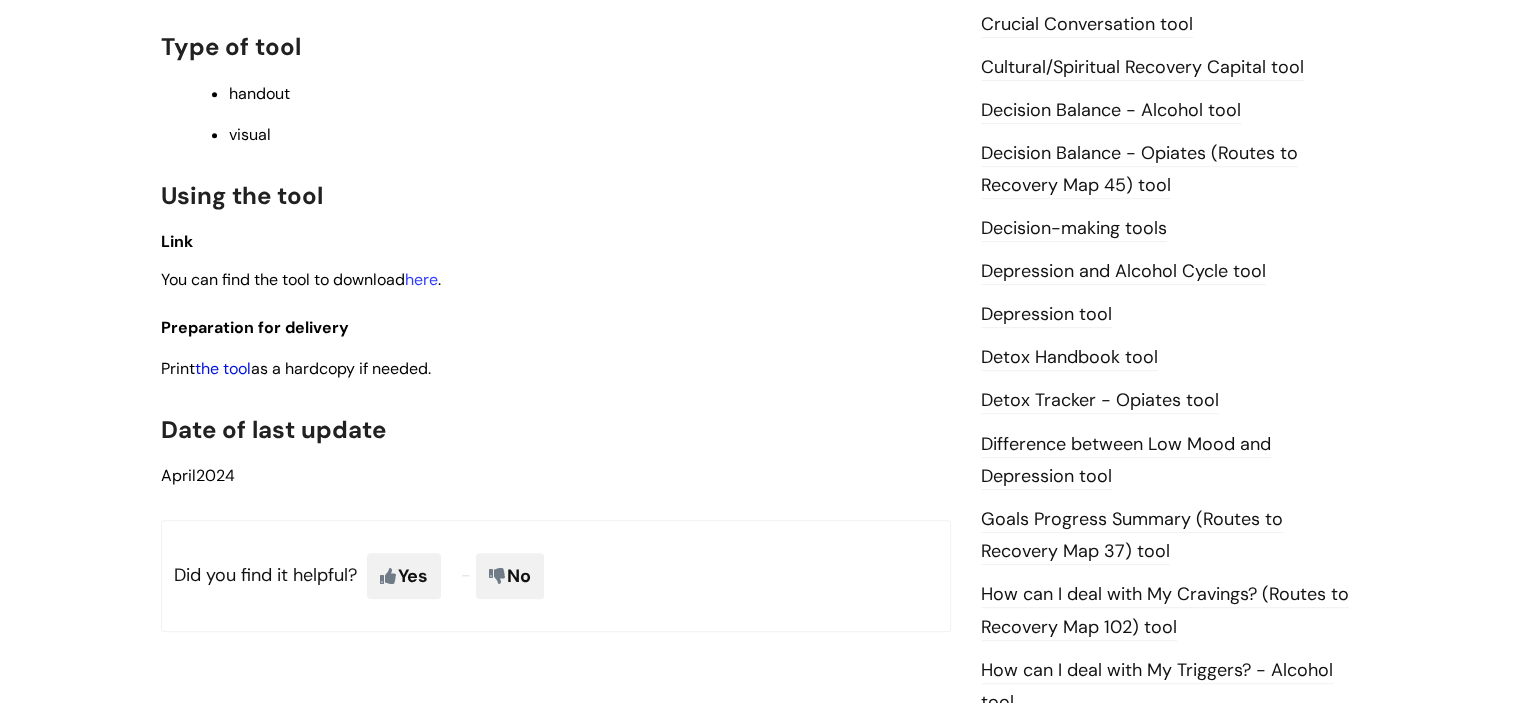 click on "the tool" at bounding box center [223, 368] 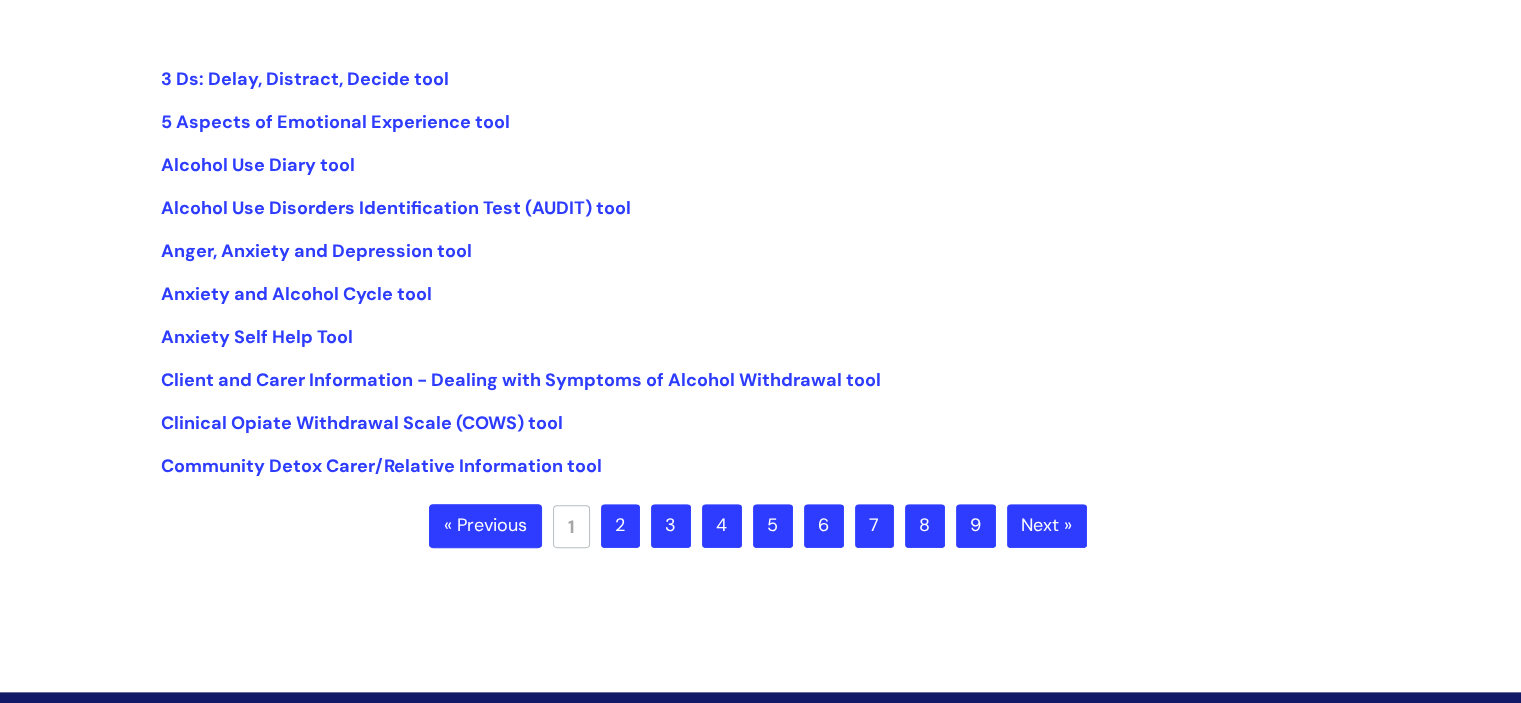 scroll, scrollTop: 500, scrollLeft: 0, axis: vertical 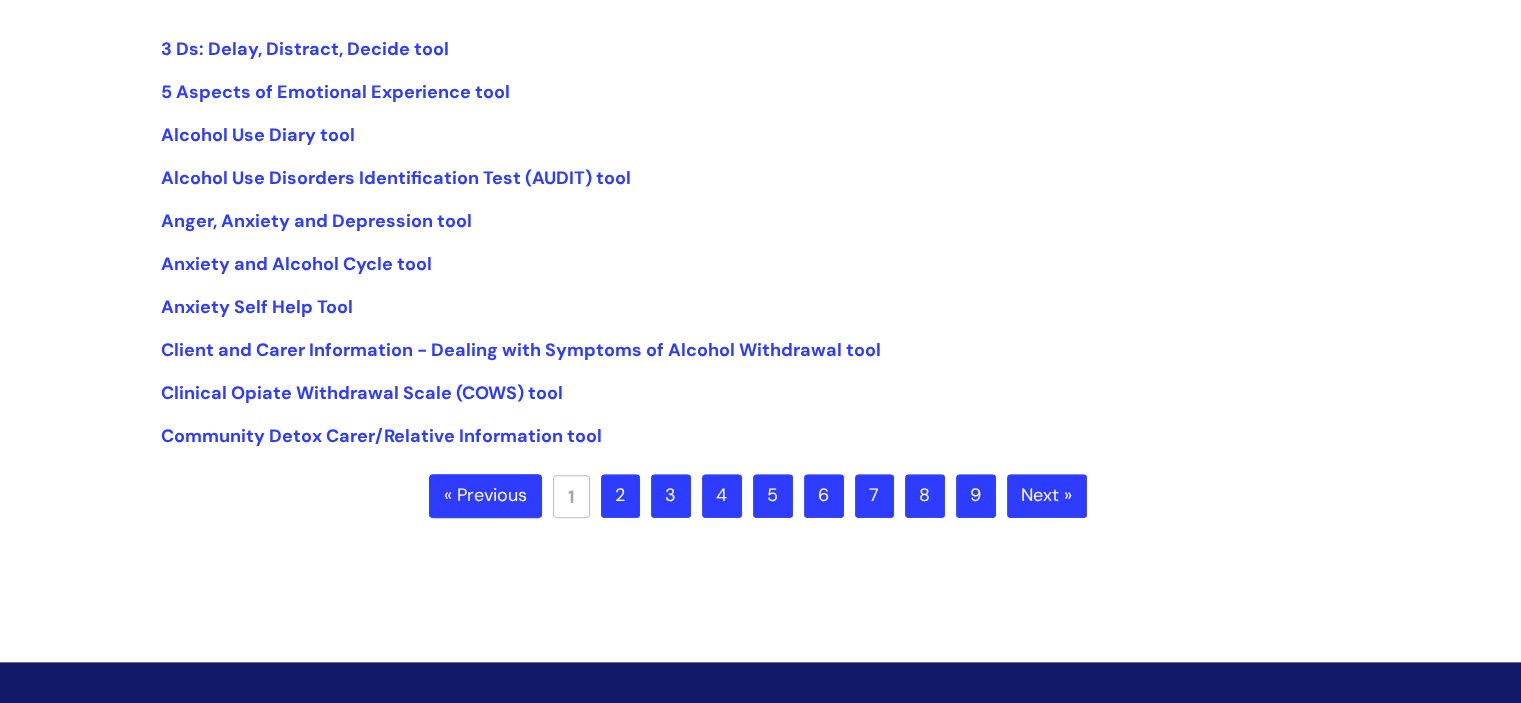 click on "2" at bounding box center (620, 496) 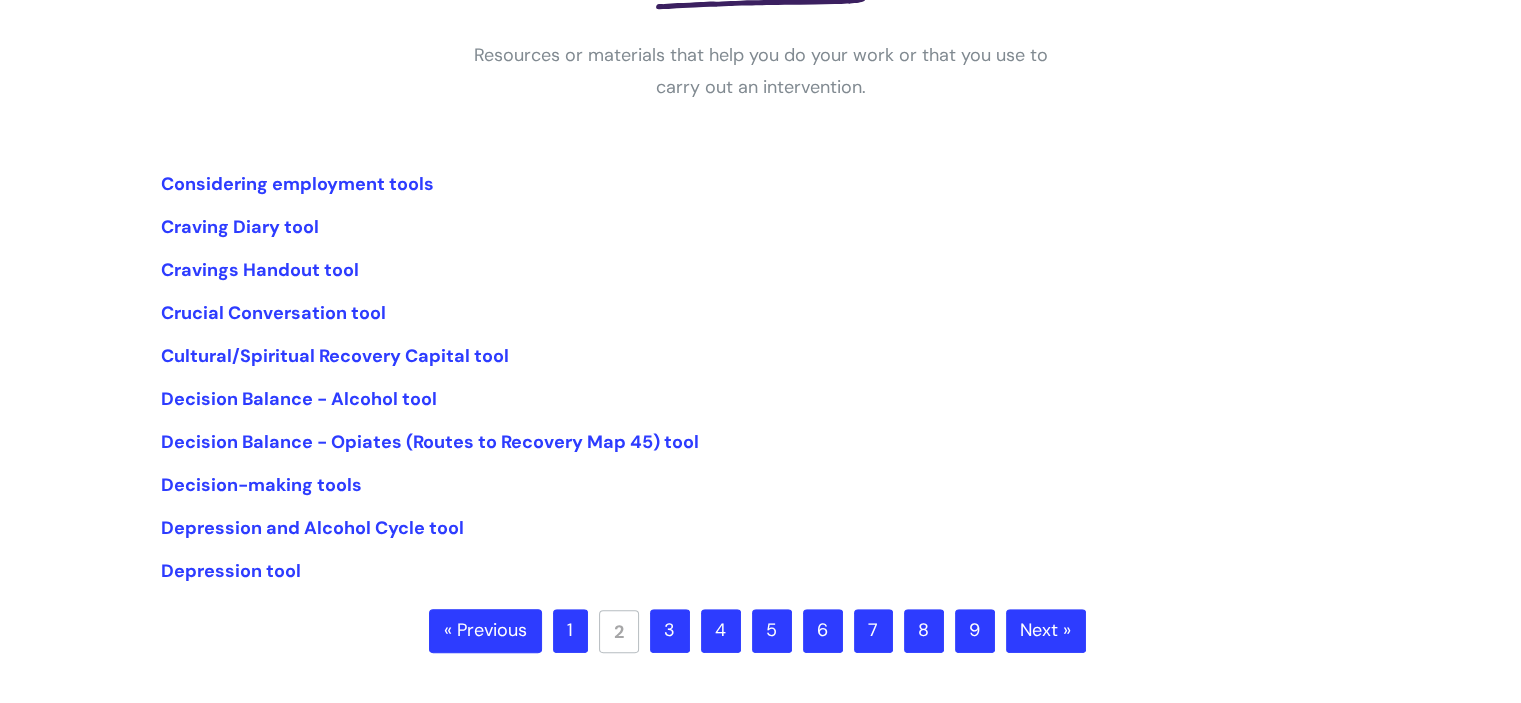 scroll, scrollTop: 400, scrollLeft: 0, axis: vertical 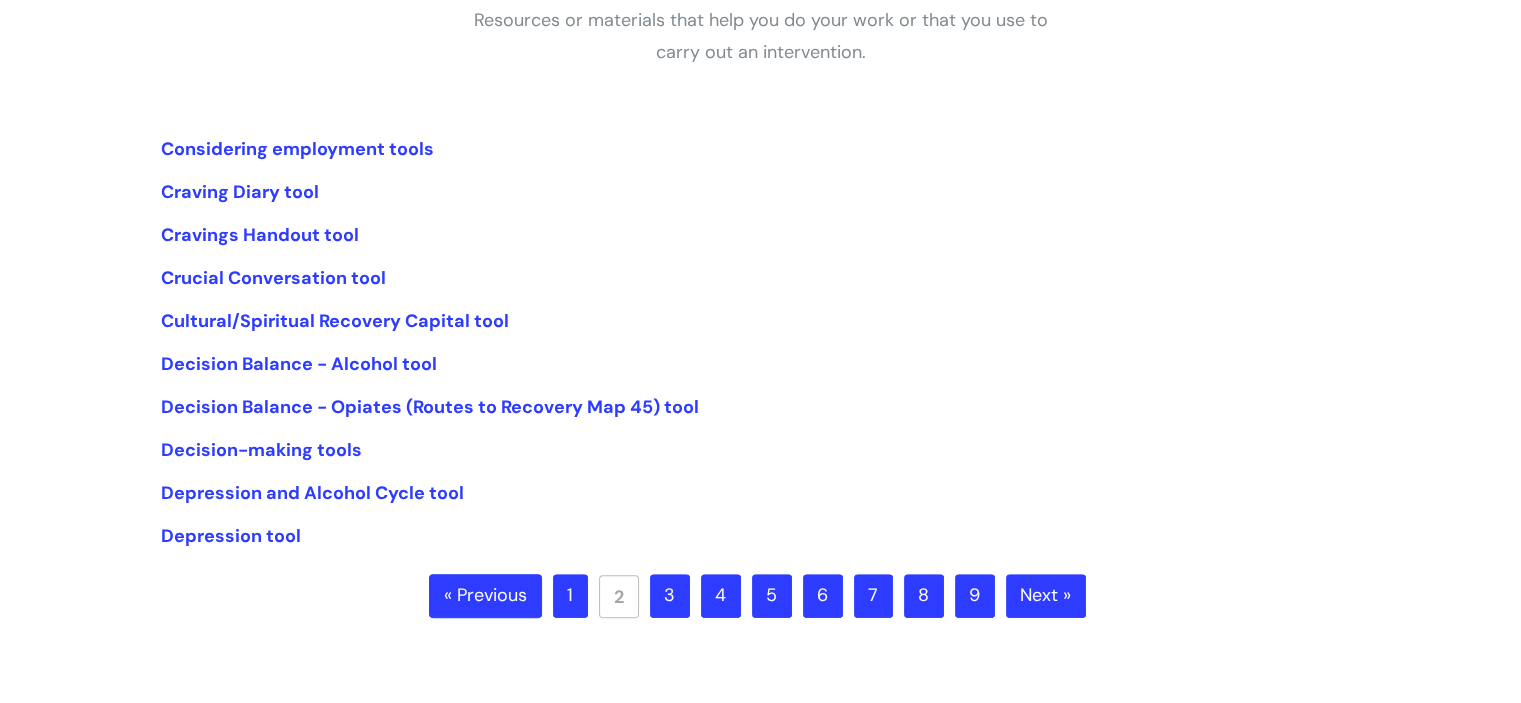 click on "3" at bounding box center [670, 596] 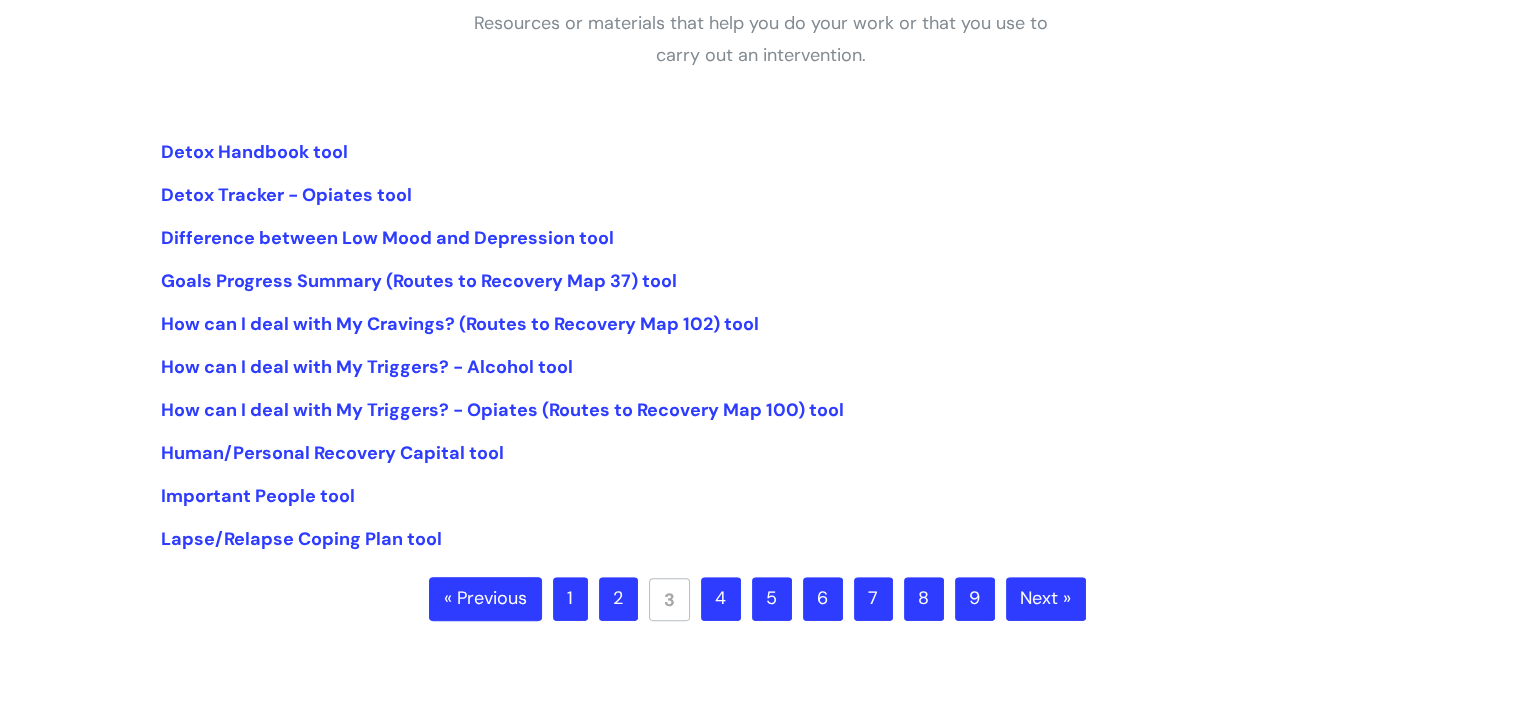 scroll, scrollTop: 500, scrollLeft: 0, axis: vertical 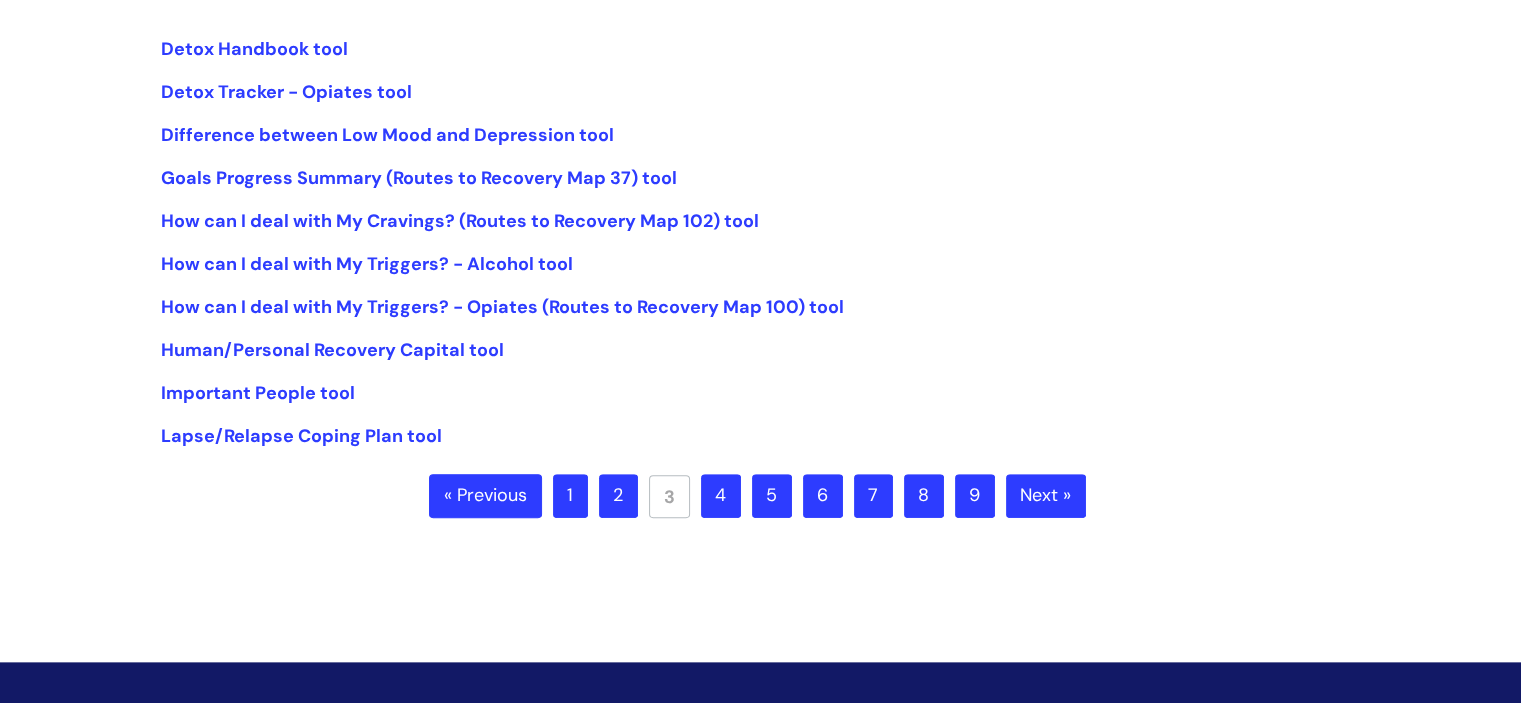 click on "4" at bounding box center (721, 496) 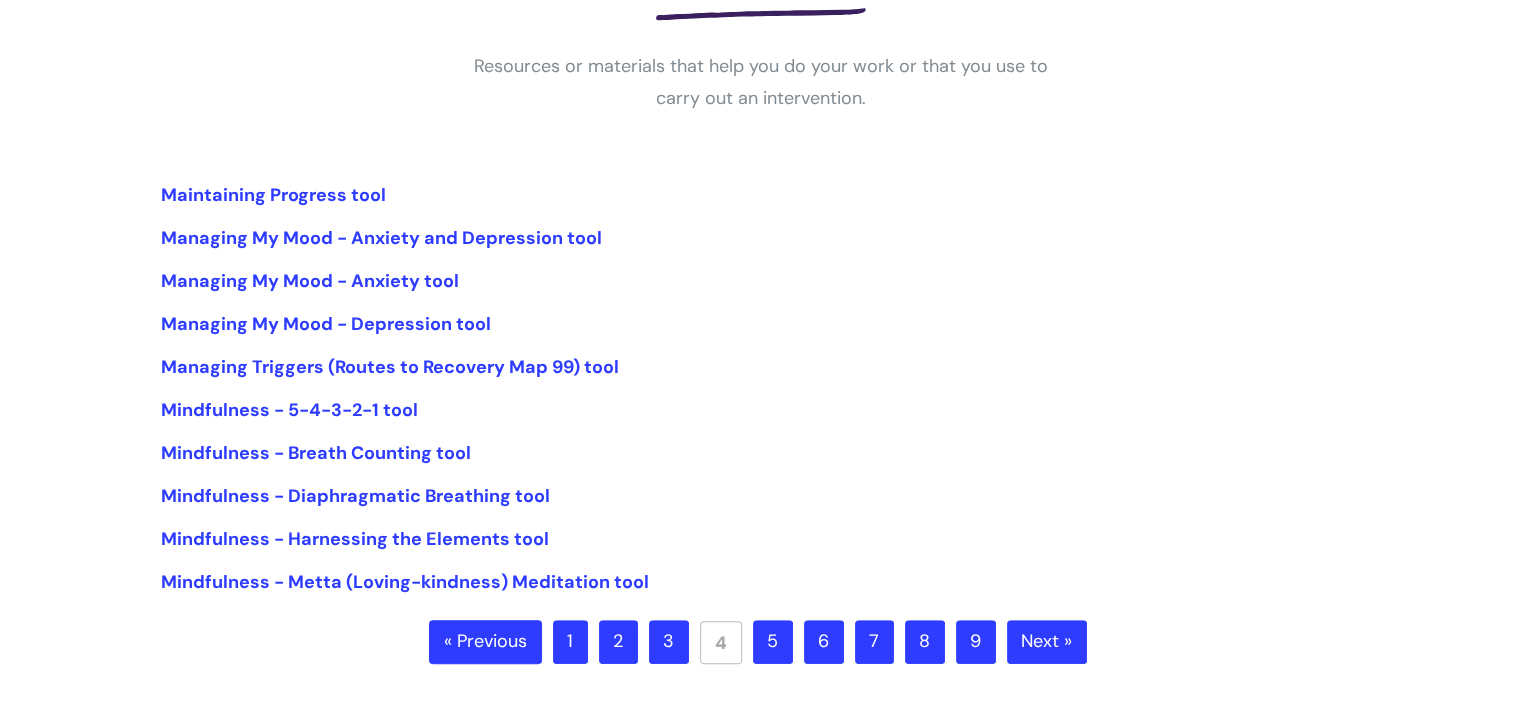 scroll, scrollTop: 400, scrollLeft: 0, axis: vertical 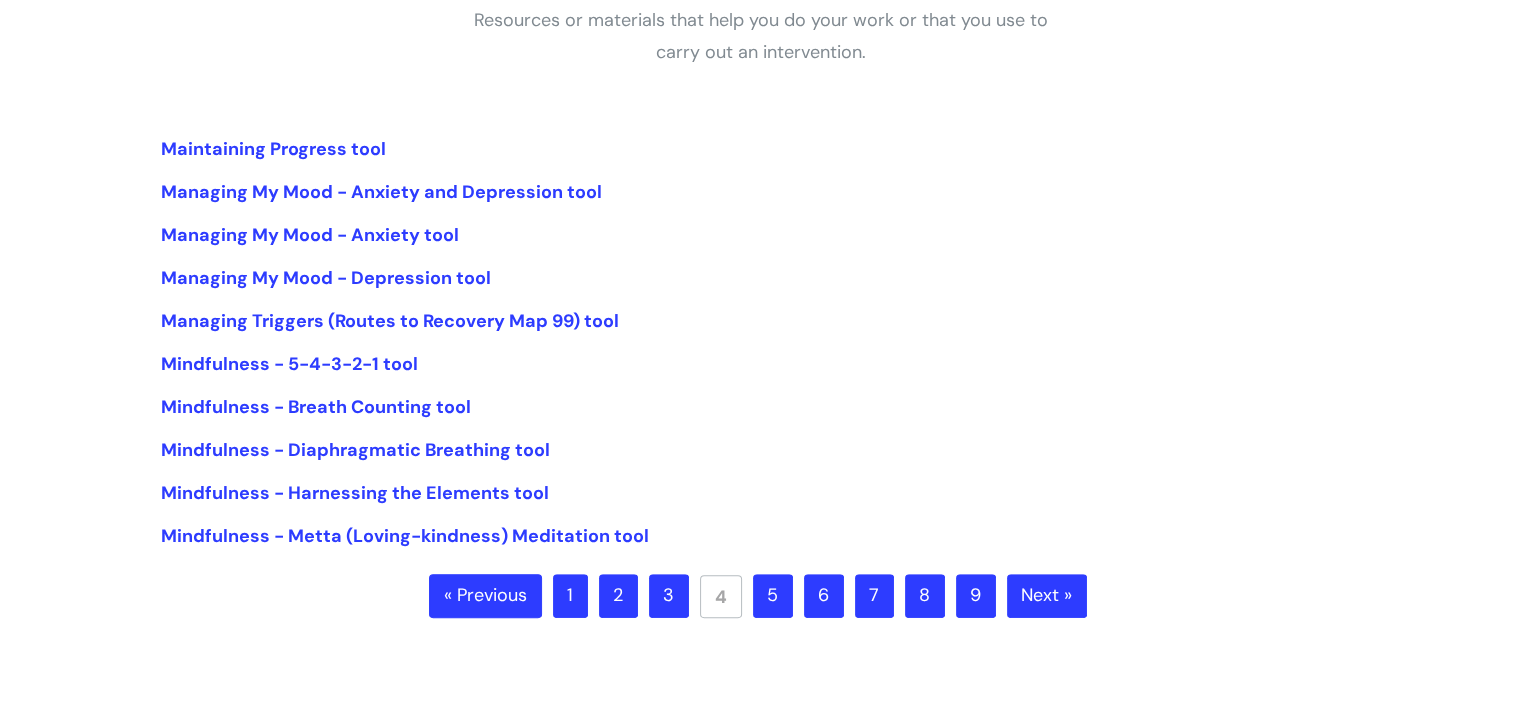 click on "5" at bounding box center (773, 596) 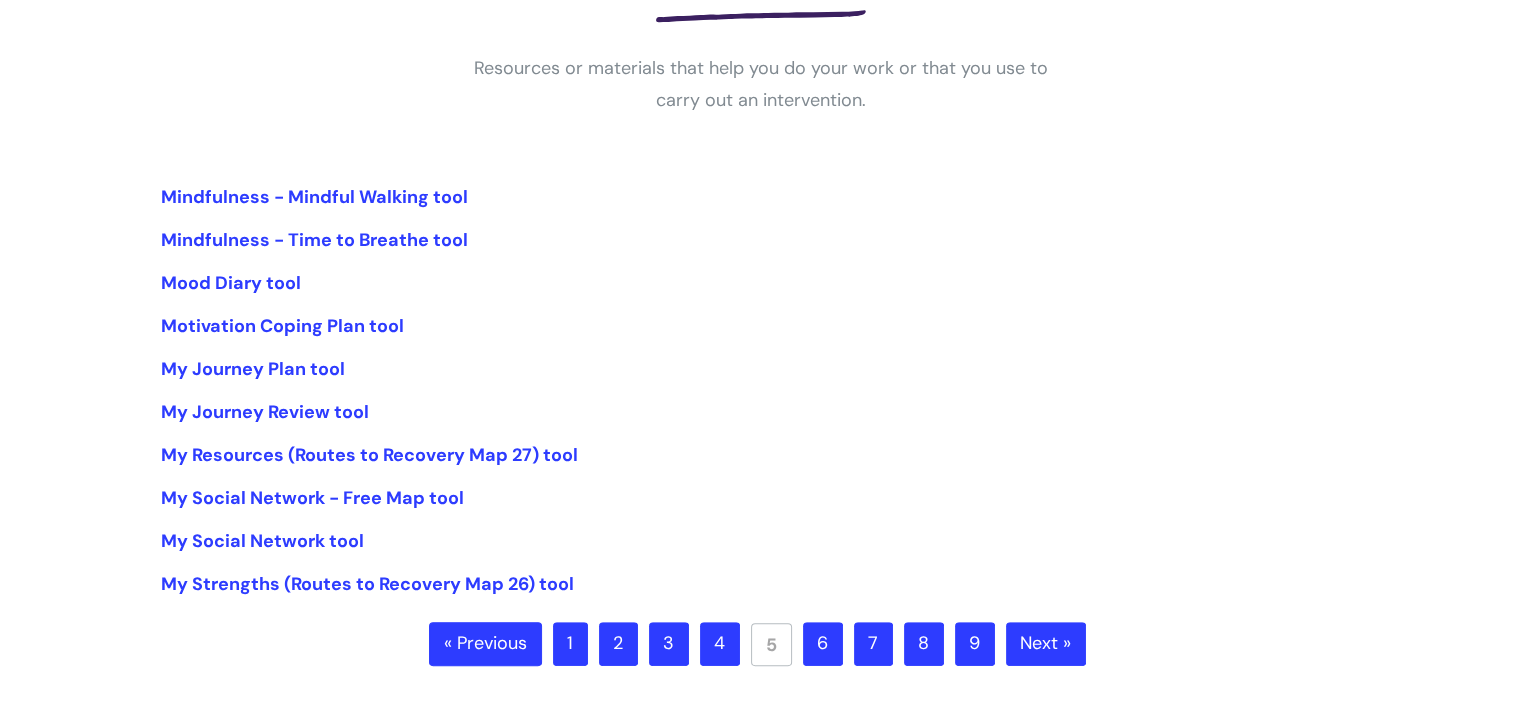 scroll, scrollTop: 400, scrollLeft: 0, axis: vertical 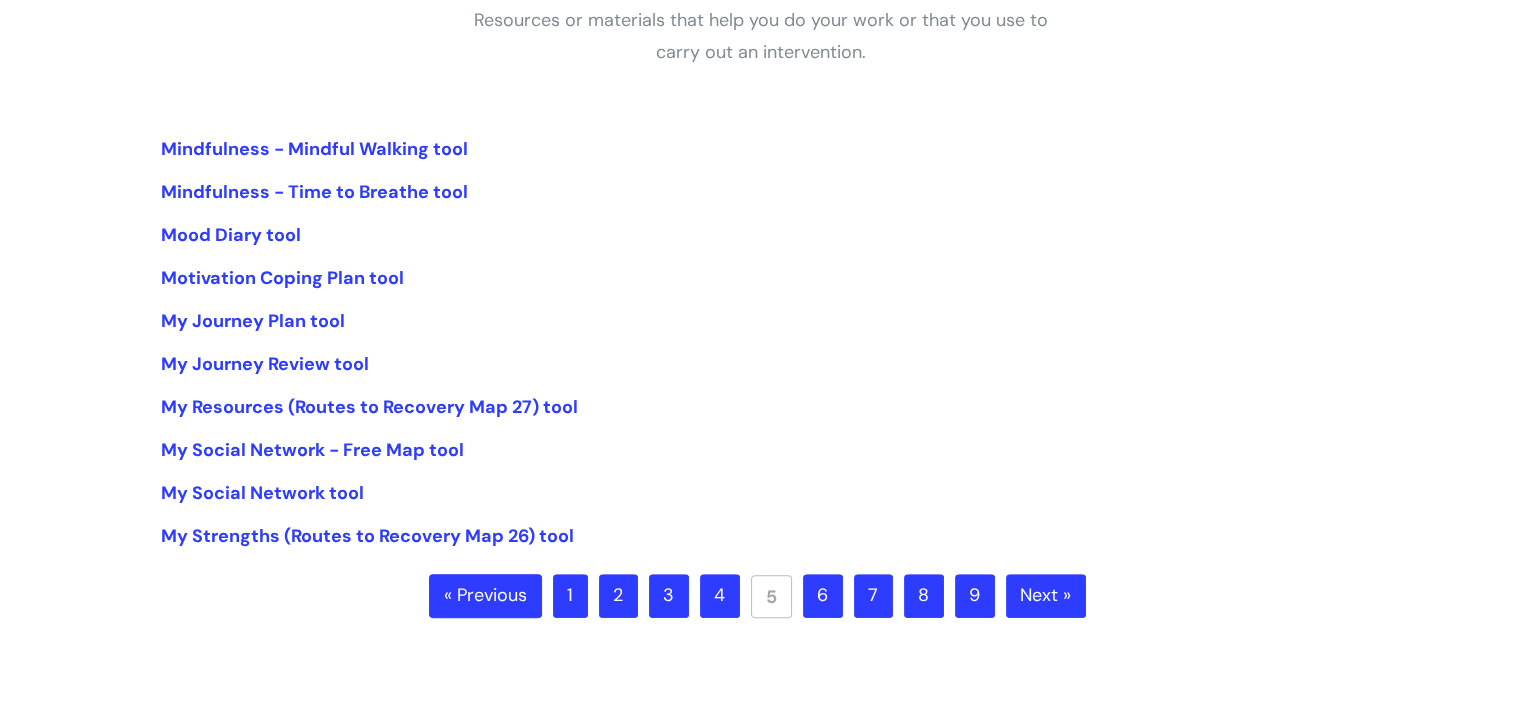 click on "6" at bounding box center (823, 596) 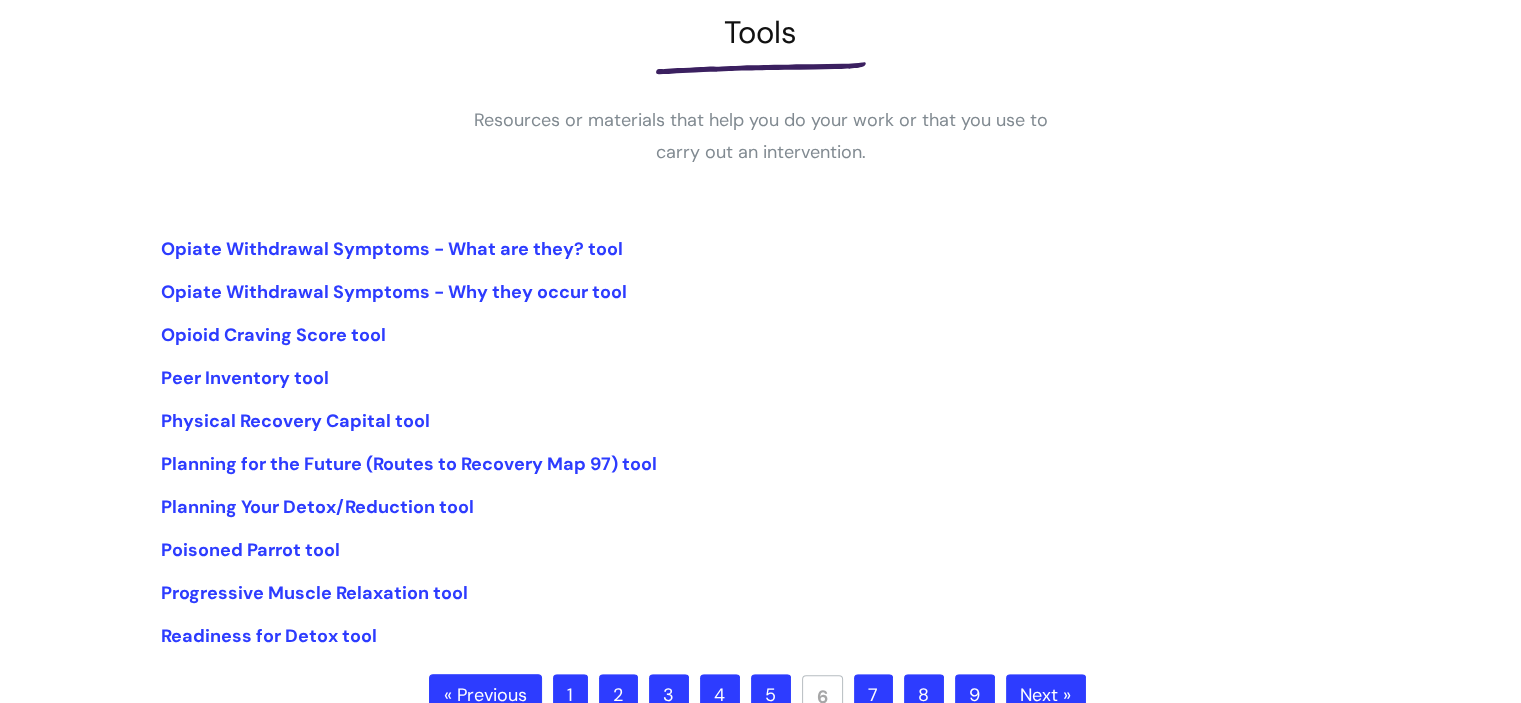 scroll, scrollTop: 400, scrollLeft: 0, axis: vertical 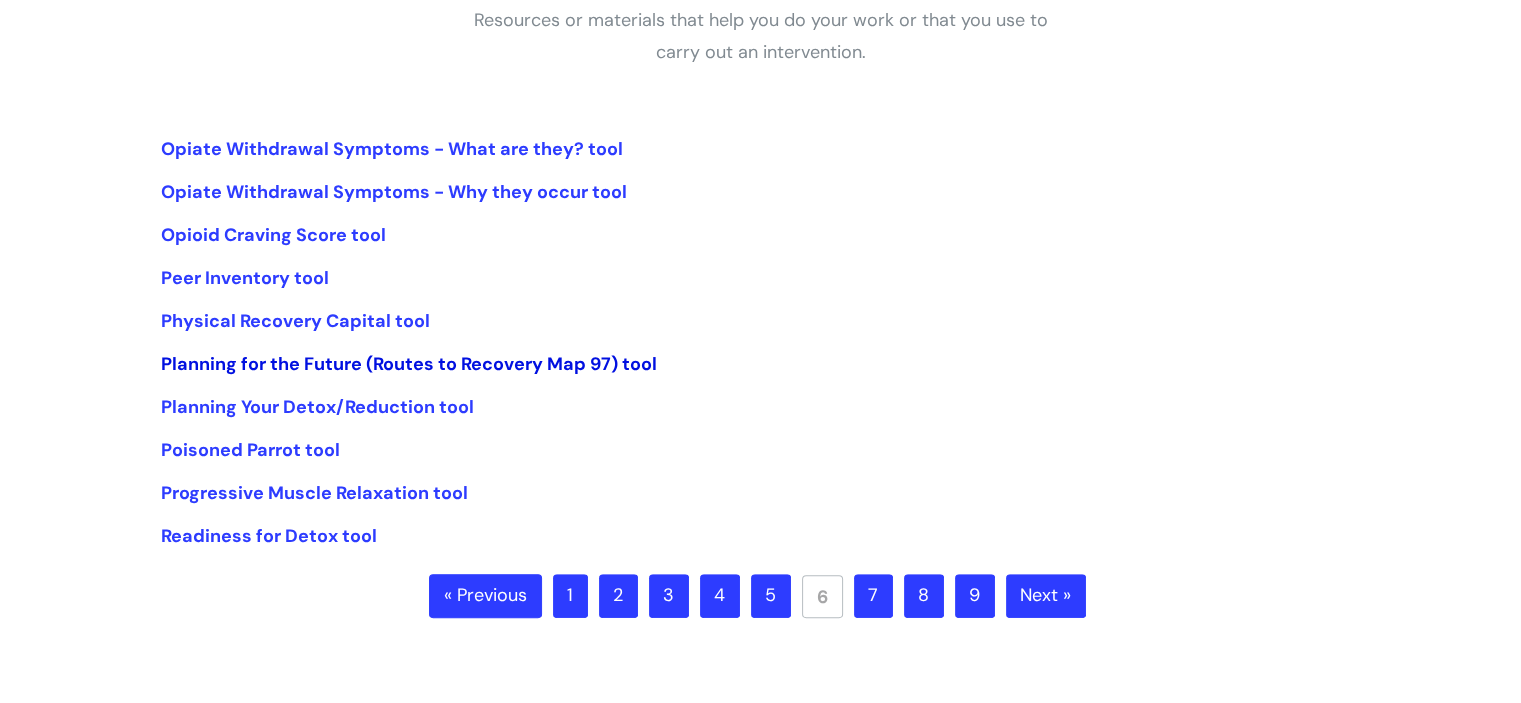 click on "Planning for the Future (Routes to Recovery Map 97) tool" at bounding box center (409, 364) 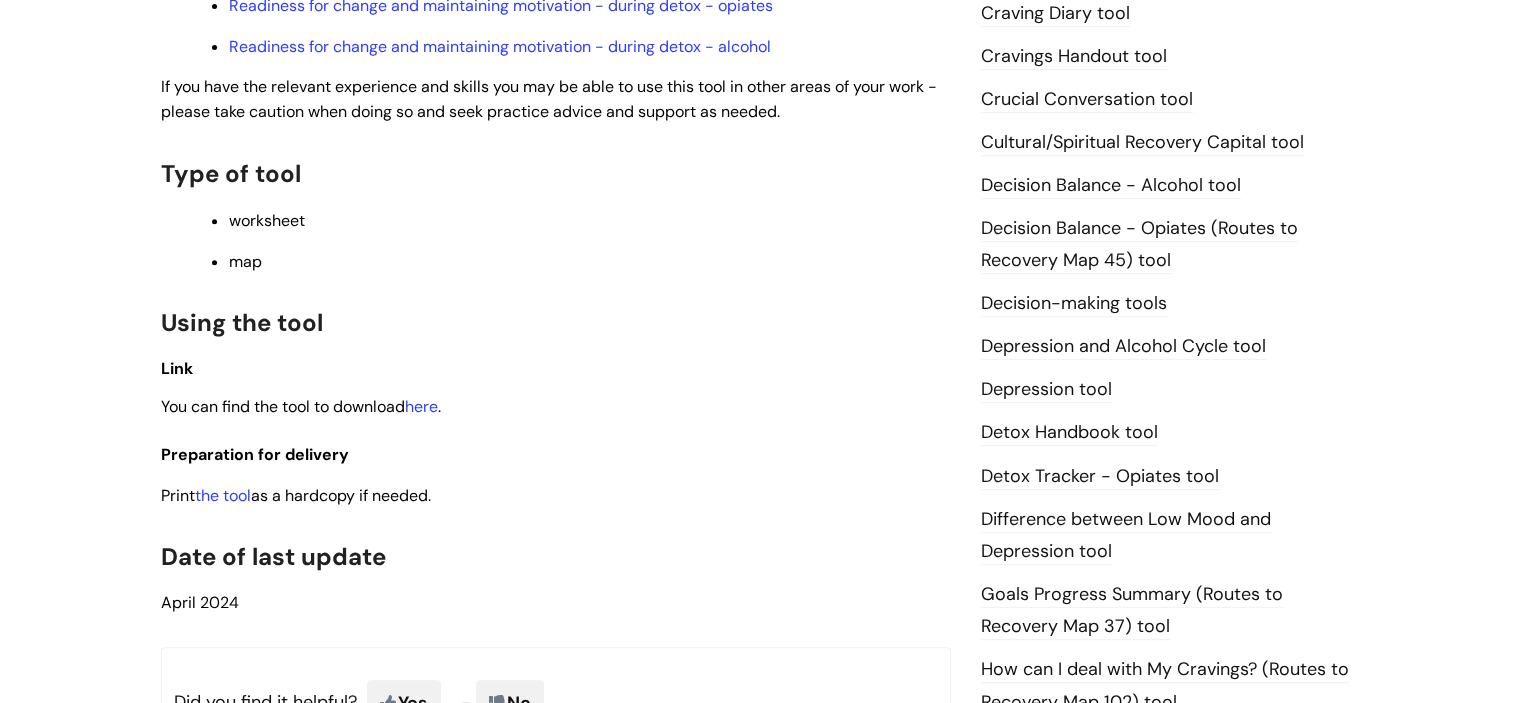 scroll, scrollTop: 1000, scrollLeft: 0, axis: vertical 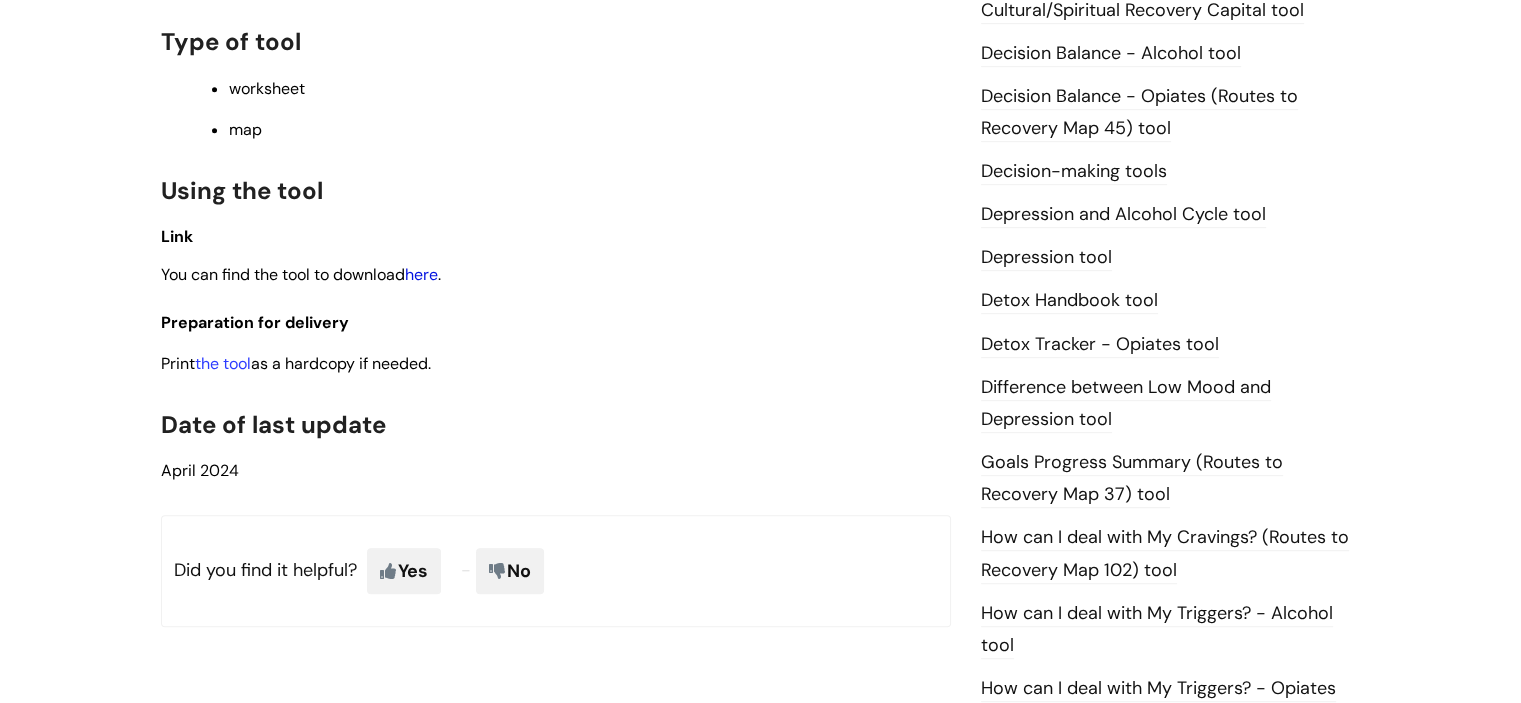 click on "here" at bounding box center [421, 274] 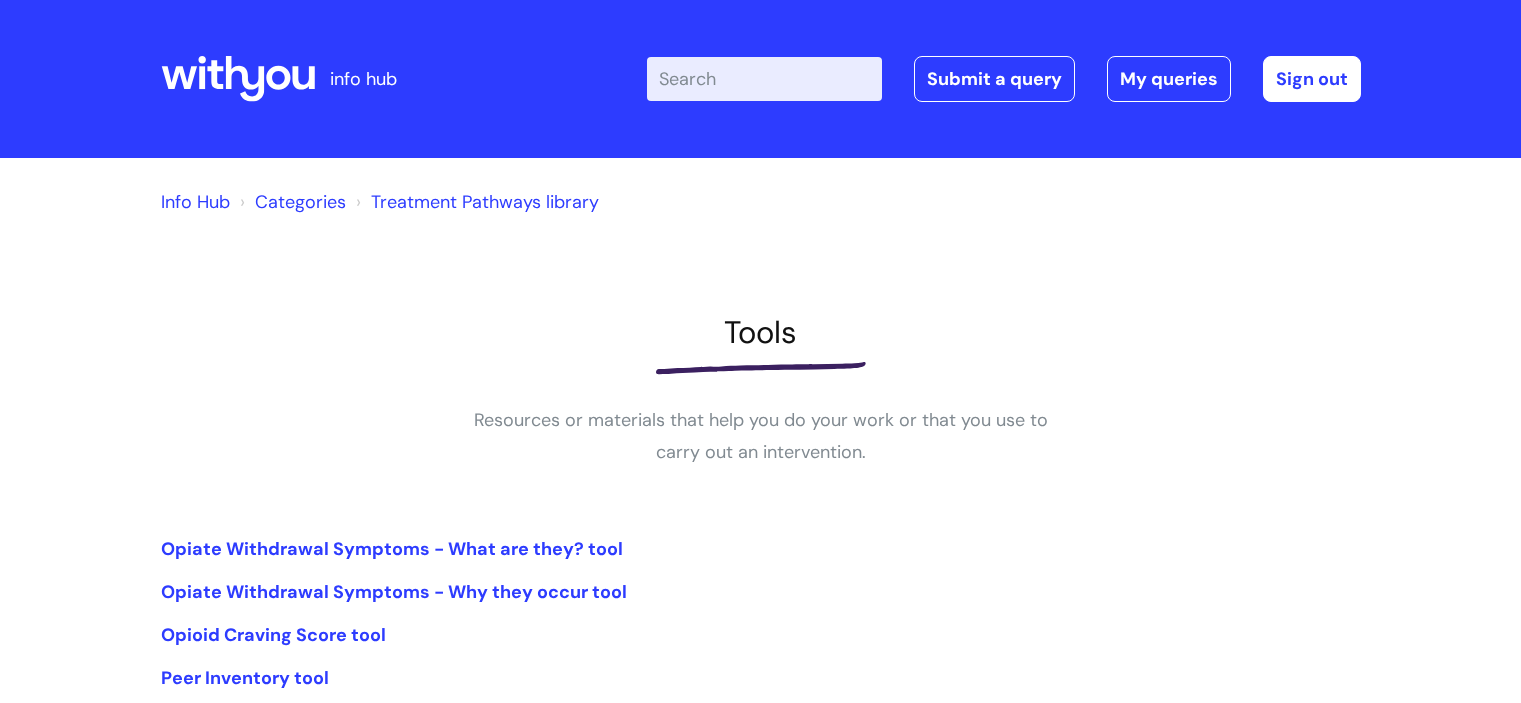 scroll, scrollTop: 400, scrollLeft: 0, axis: vertical 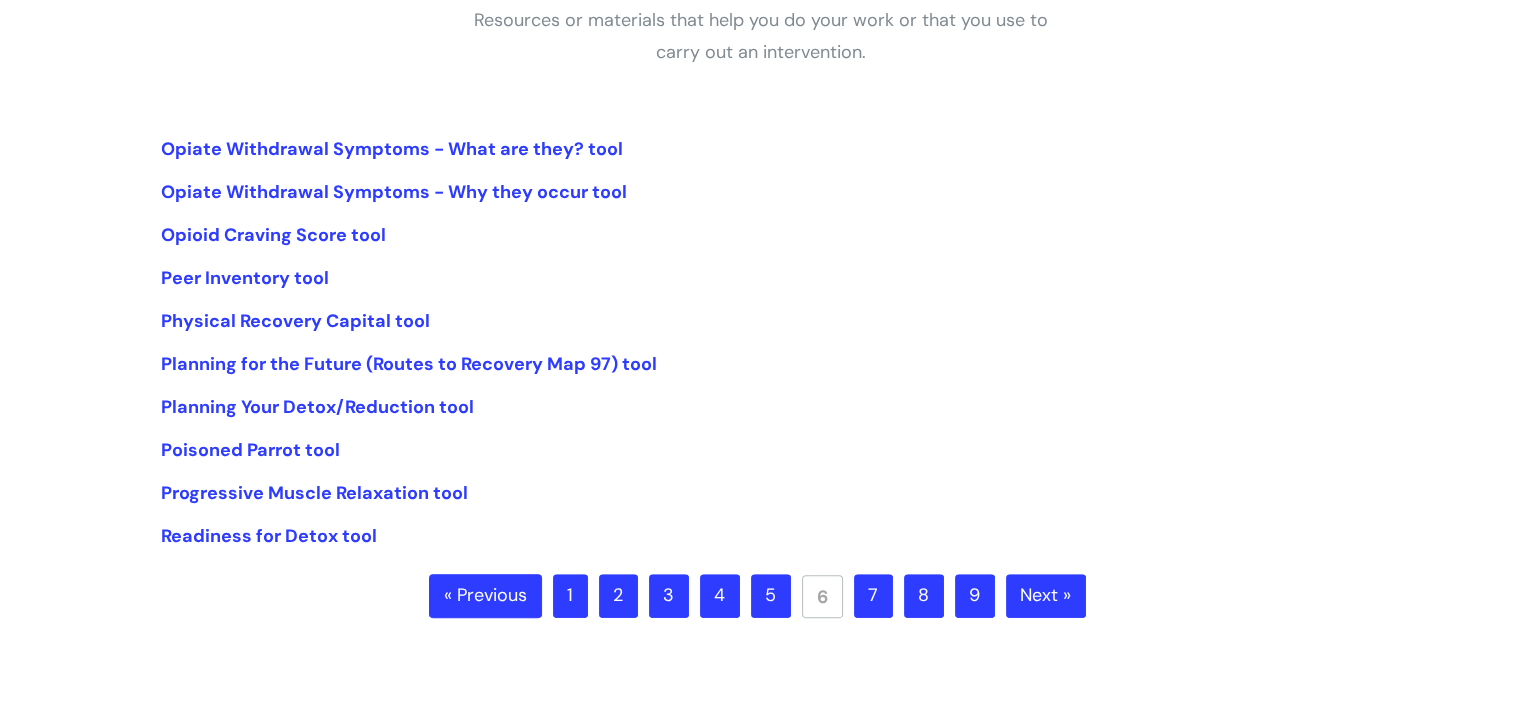 click on "7" at bounding box center (873, 596) 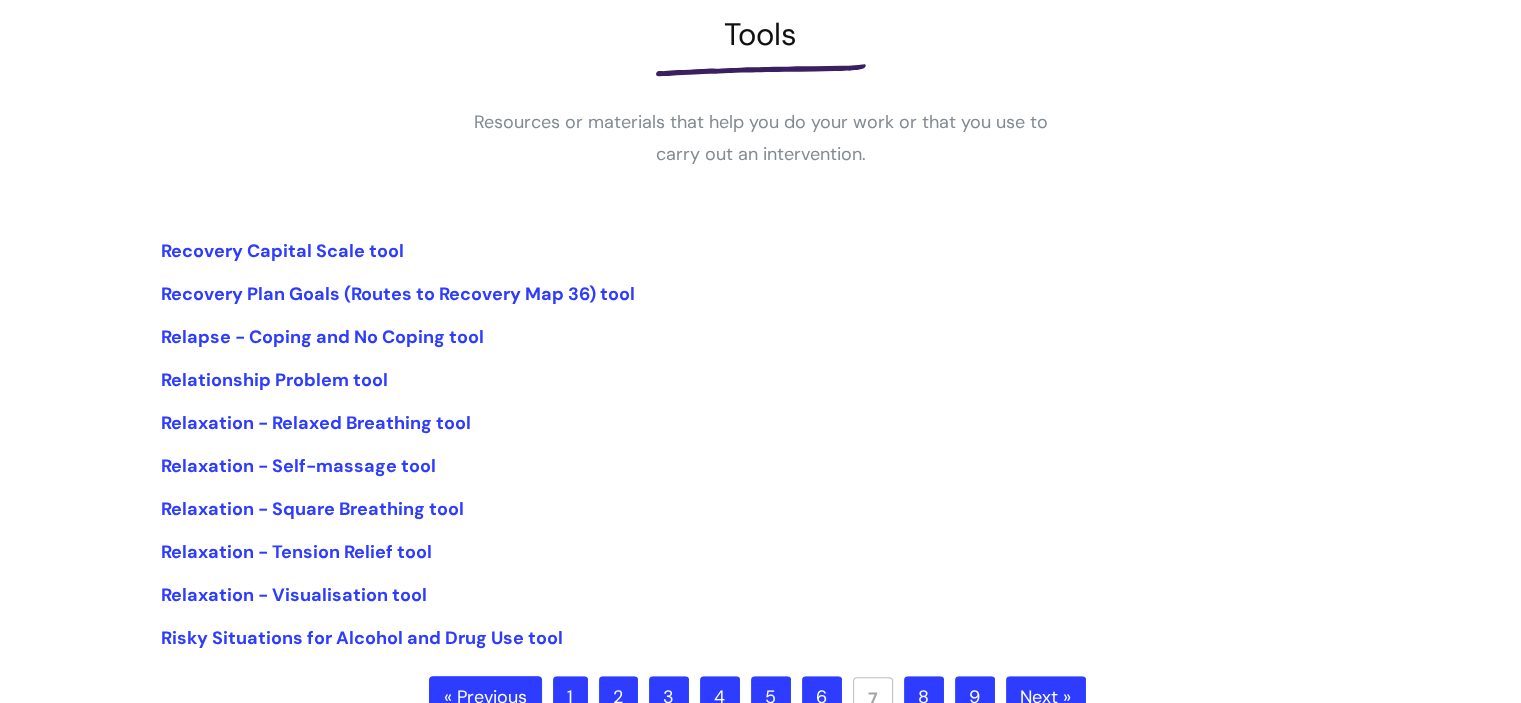 scroll, scrollTop: 300, scrollLeft: 0, axis: vertical 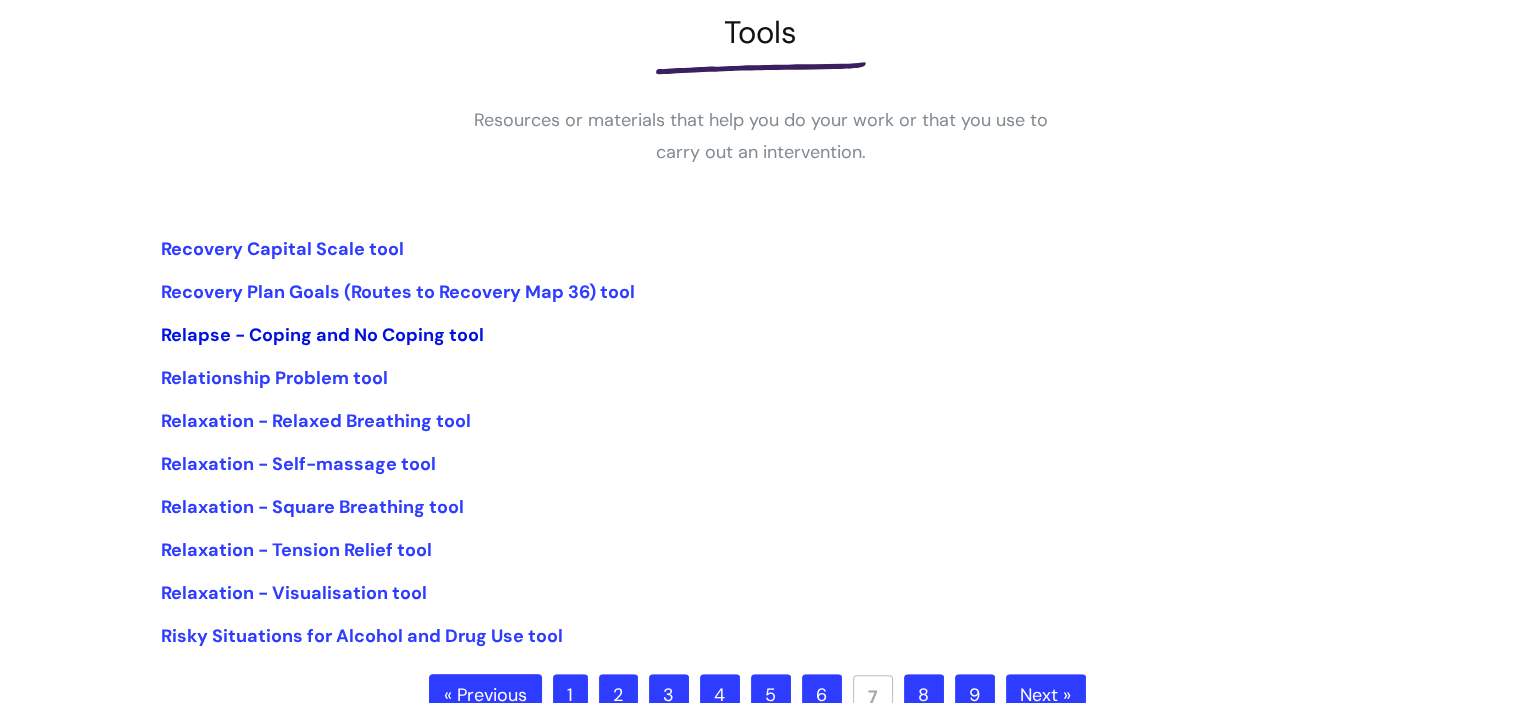 click on "Relapse - Coping and No Coping tool" at bounding box center [322, 335] 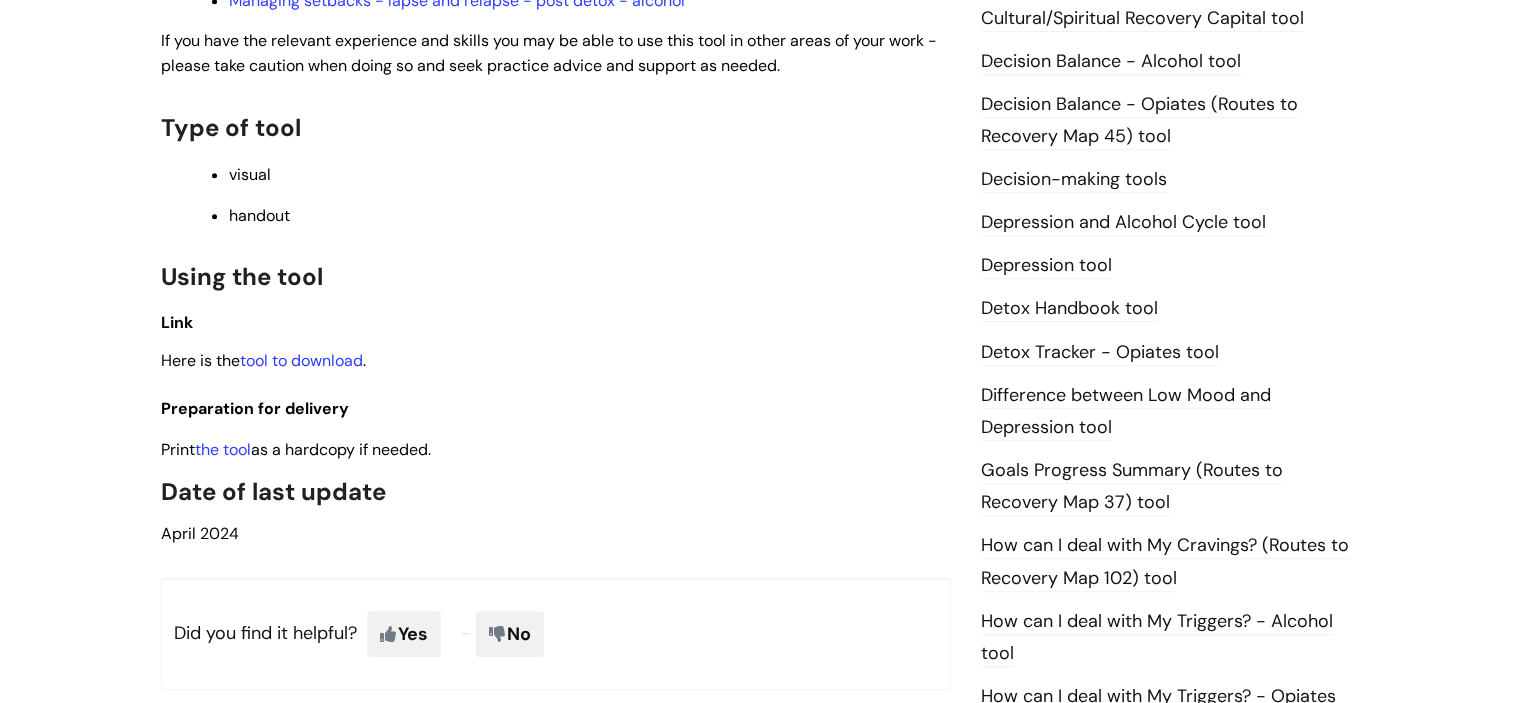 scroll, scrollTop: 1000, scrollLeft: 0, axis: vertical 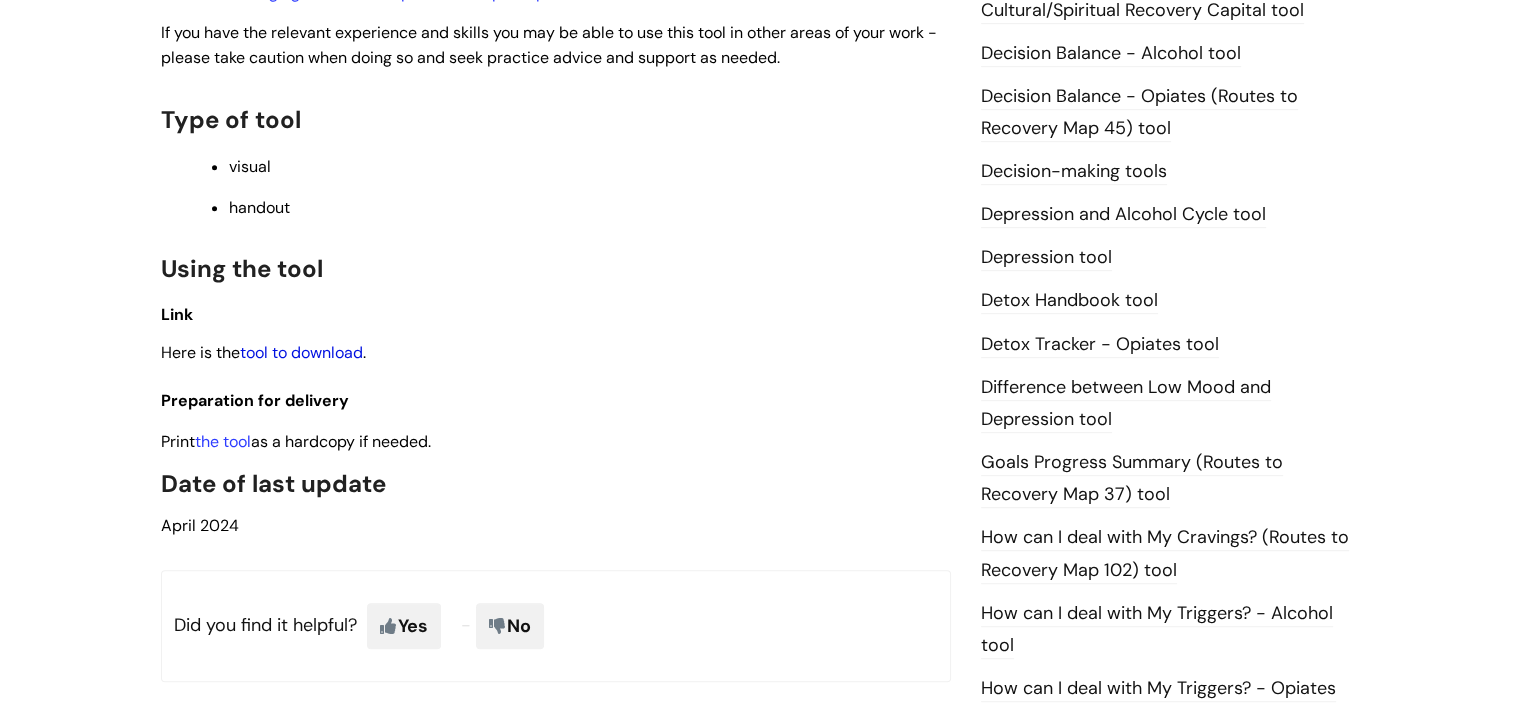 click on "tool to download" at bounding box center (301, 352) 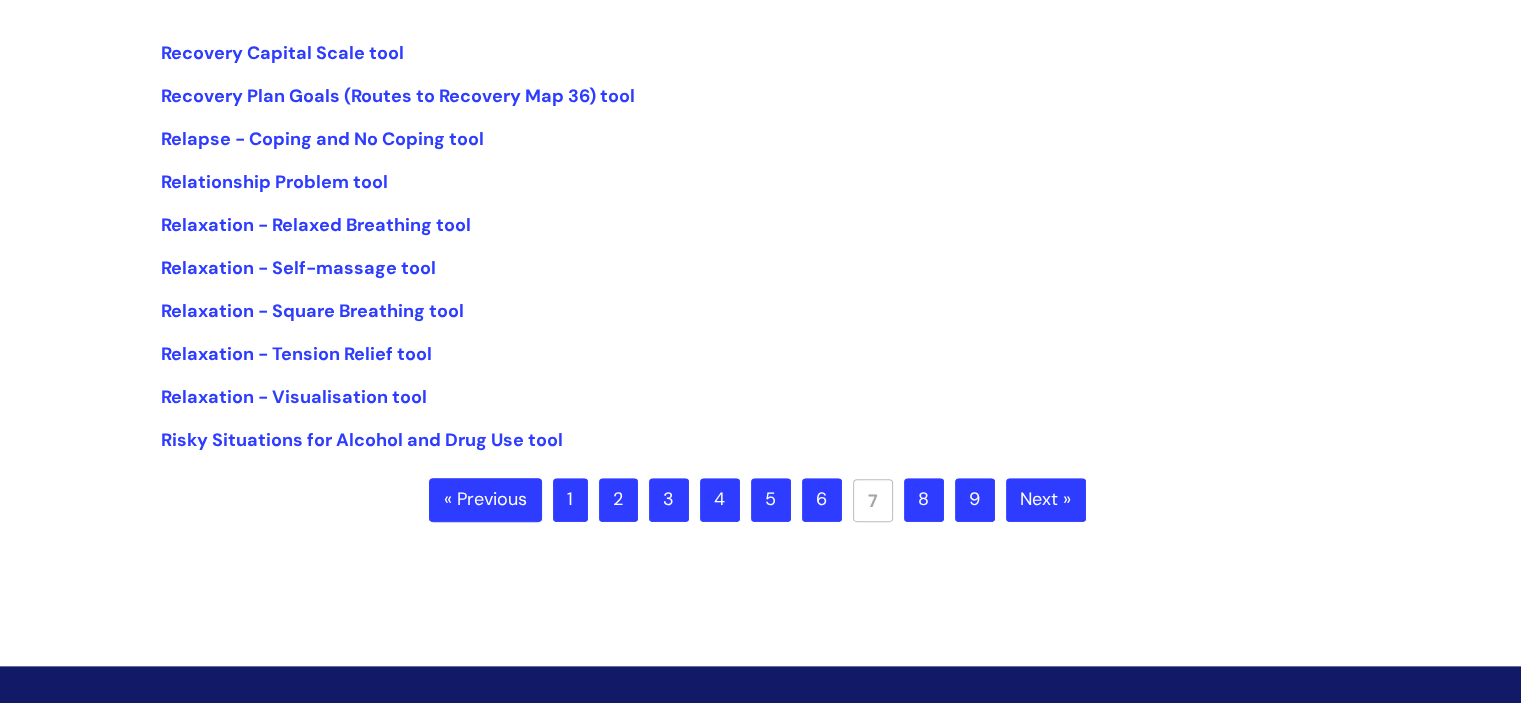 scroll, scrollTop: 500, scrollLeft: 0, axis: vertical 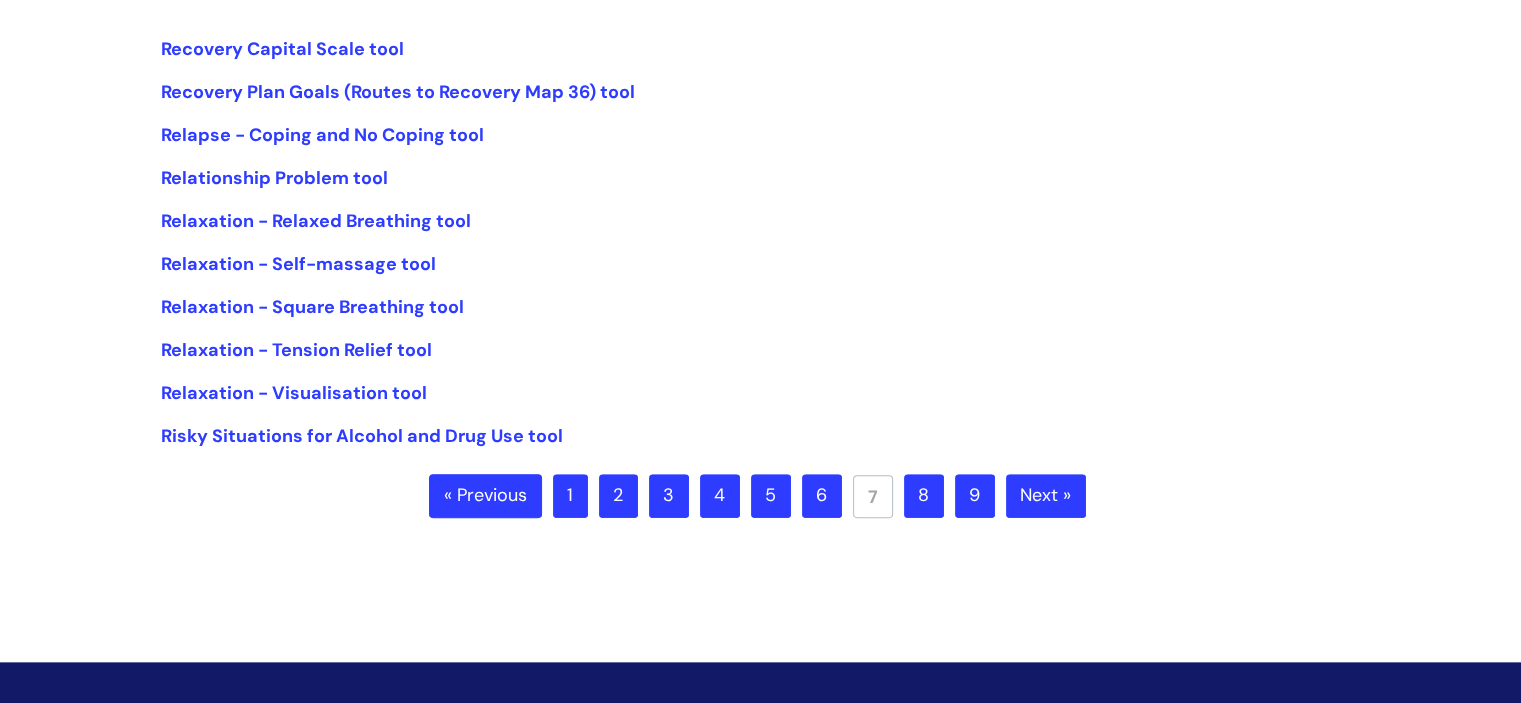click on "6" at bounding box center [822, 496] 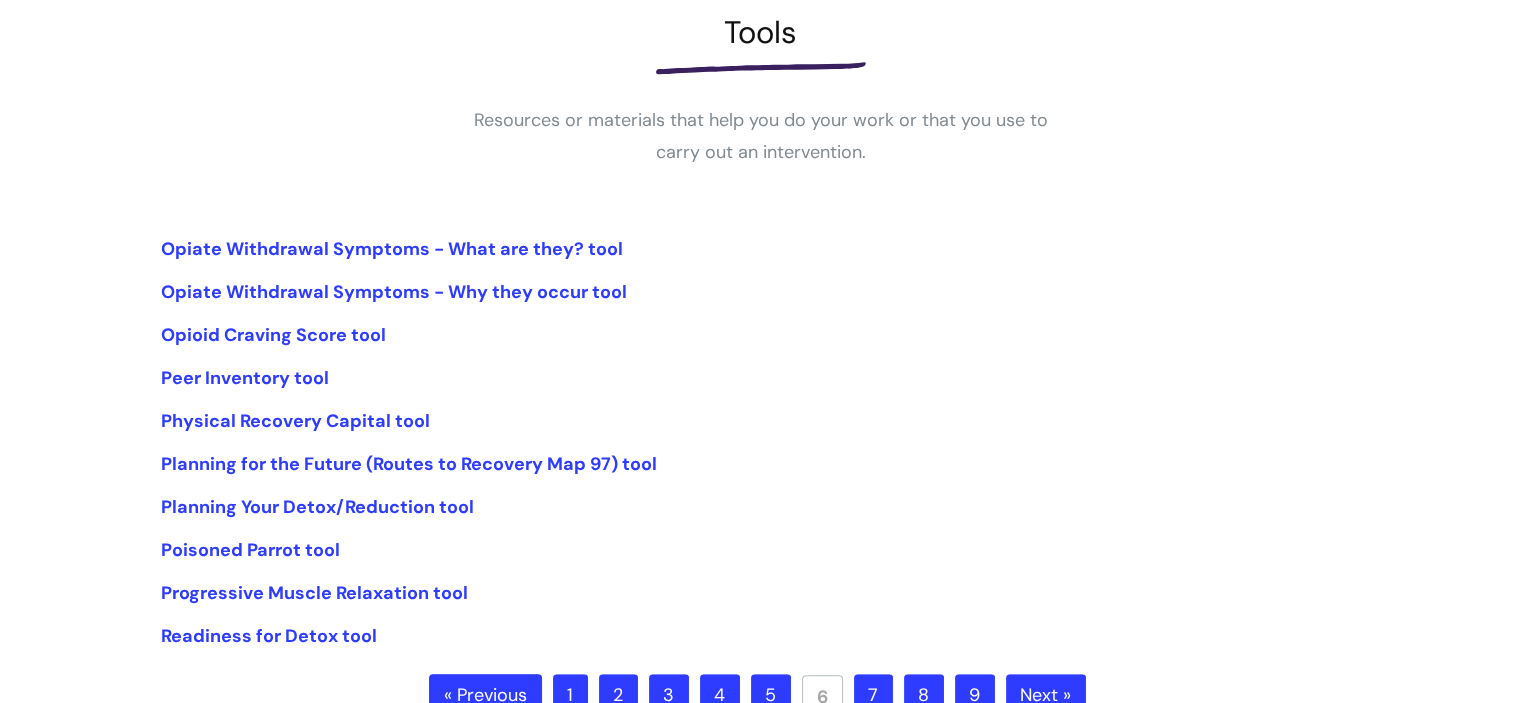 scroll, scrollTop: 400, scrollLeft: 0, axis: vertical 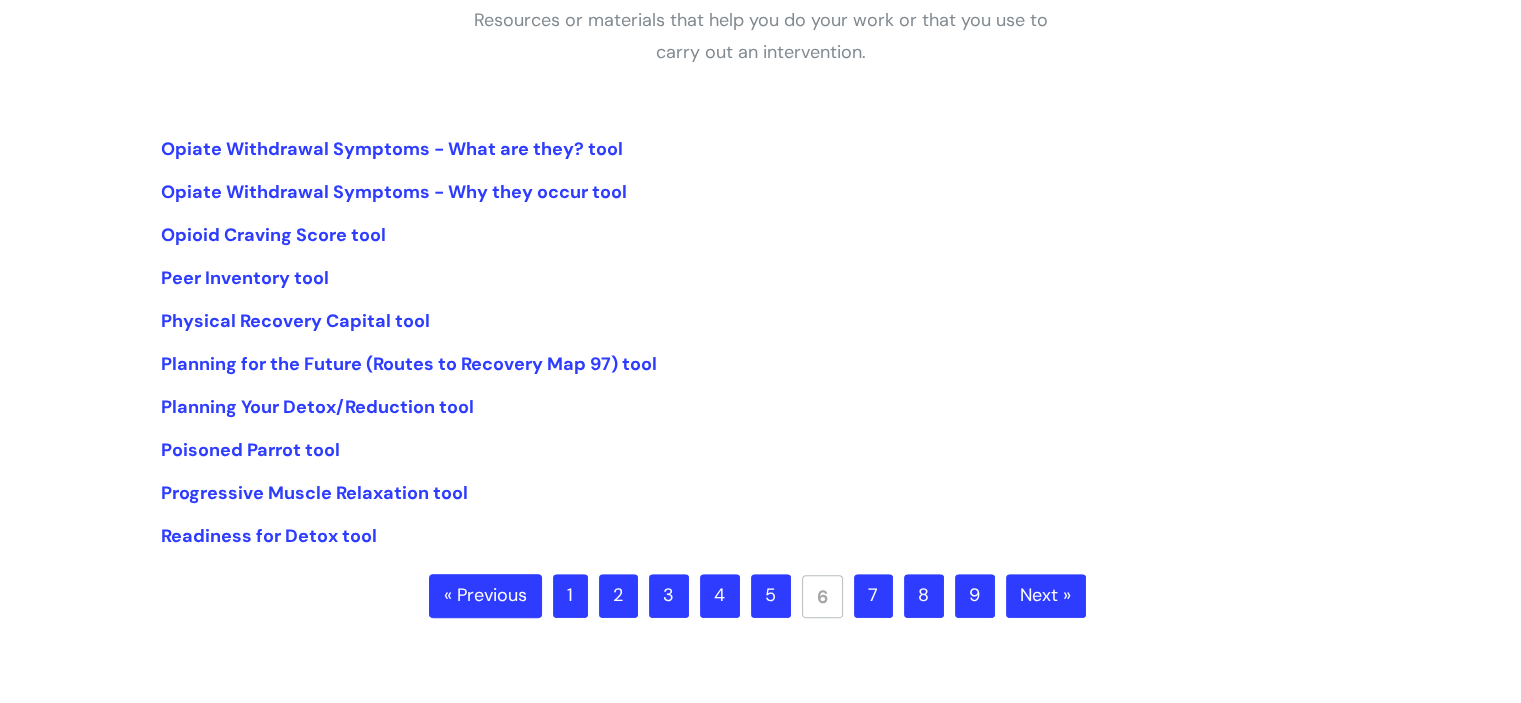 click on "5" at bounding box center (771, 596) 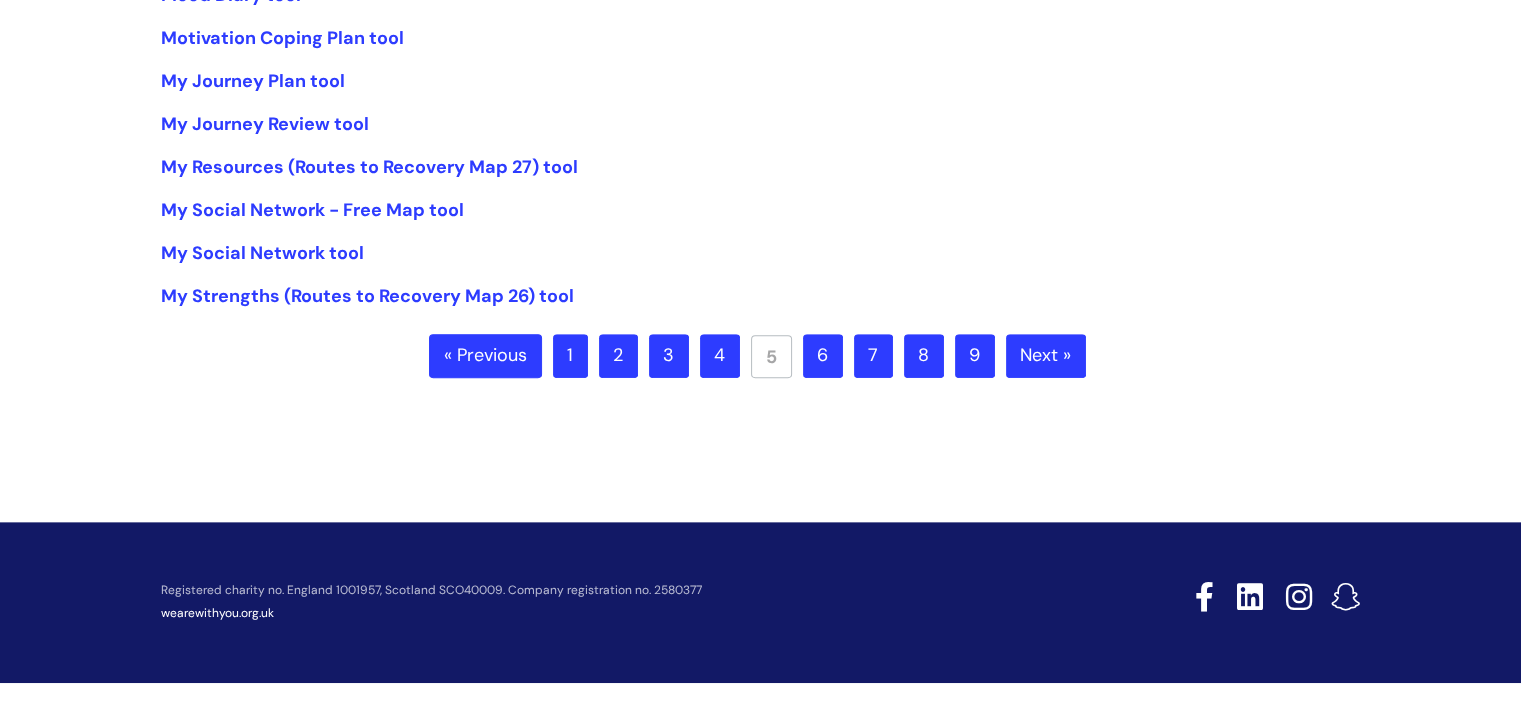 scroll, scrollTop: 652, scrollLeft: 0, axis: vertical 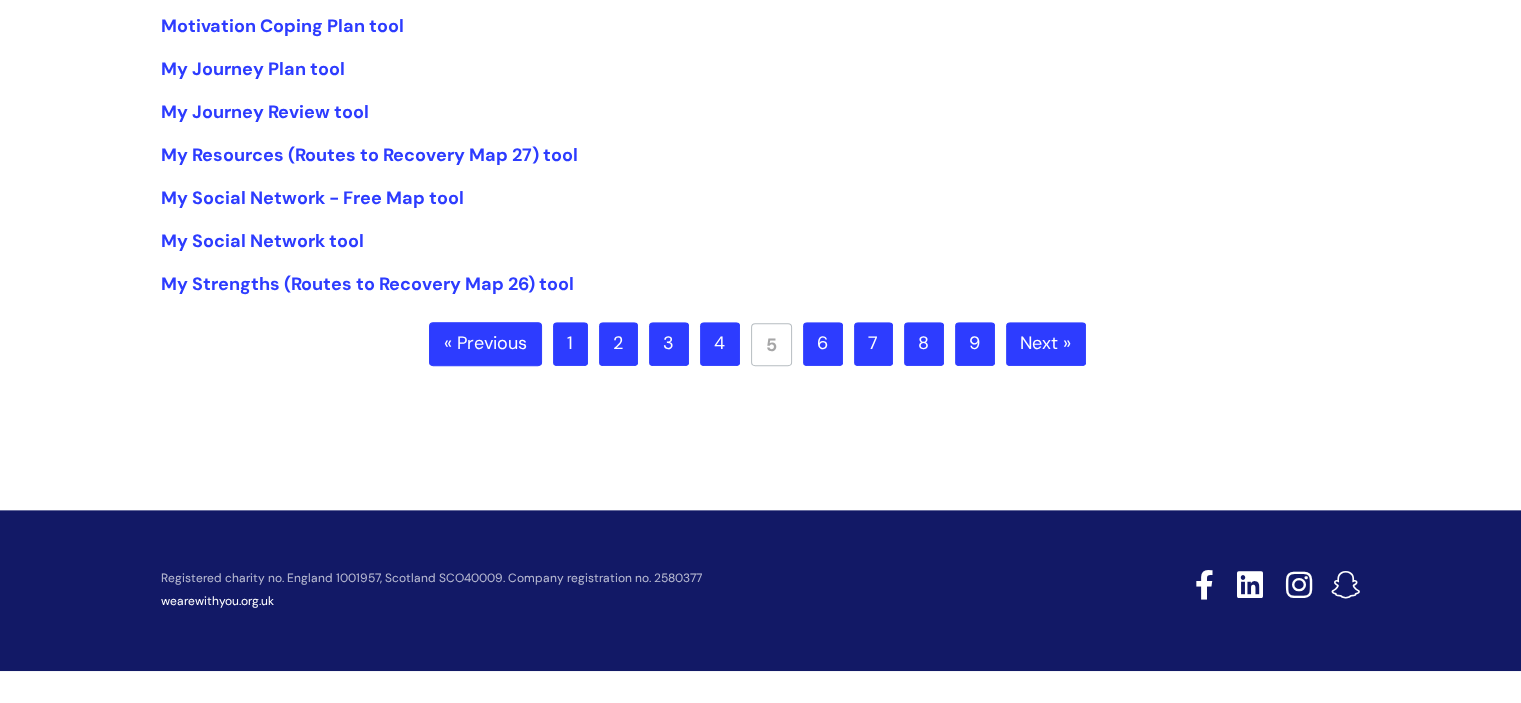 click on "4" at bounding box center [720, 344] 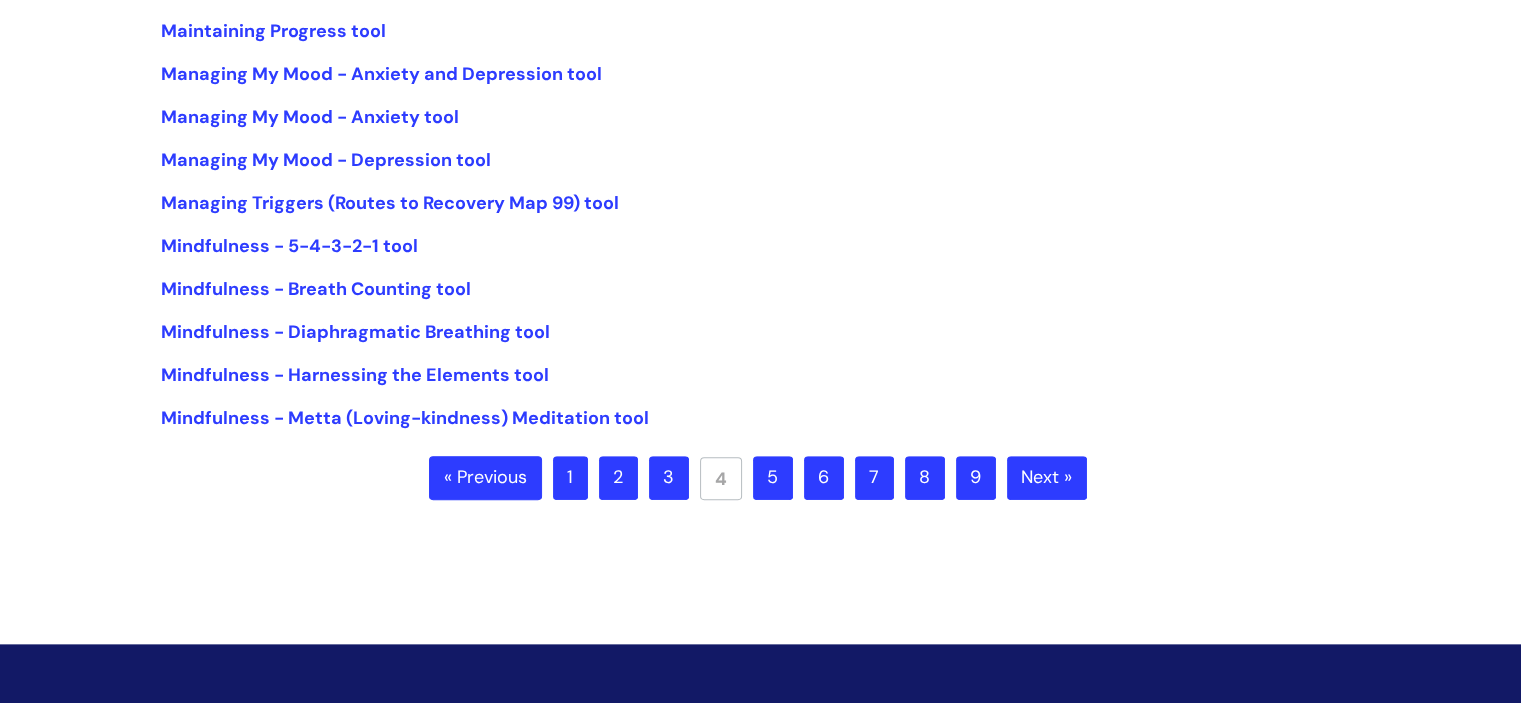 scroll, scrollTop: 600, scrollLeft: 0, axis: vertical 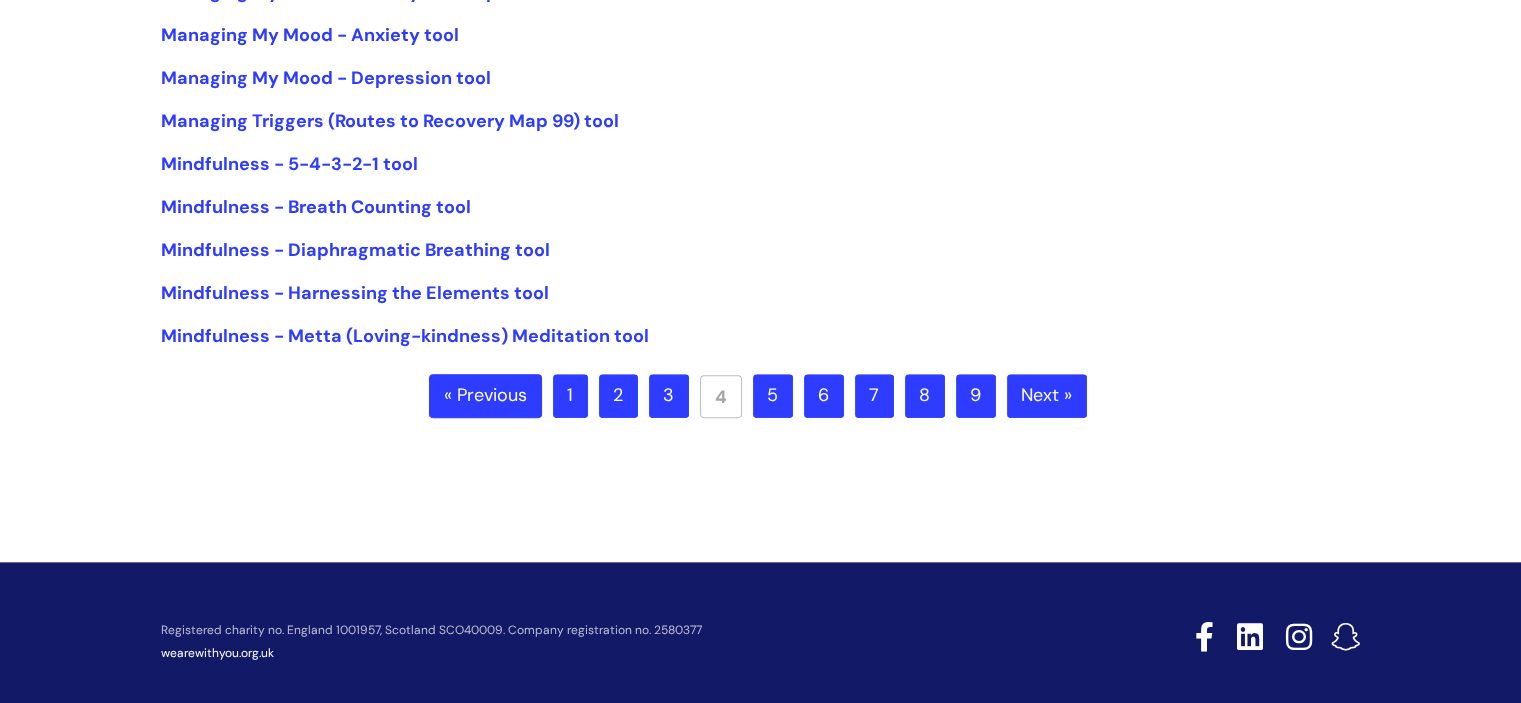 click on "5" at bounding box center (773, 396) 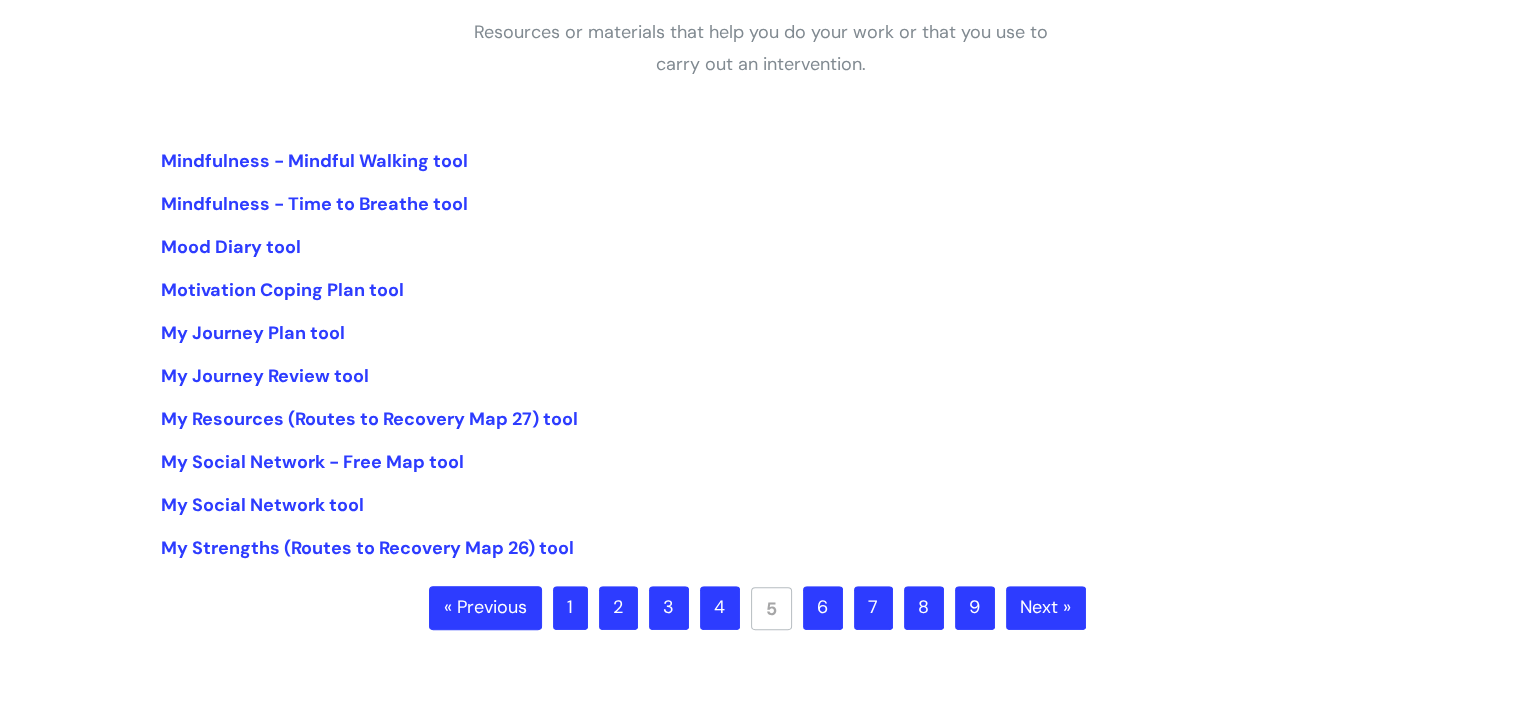 scroll, scrollTop: 400, scrollLeft: 0, axis: vertical 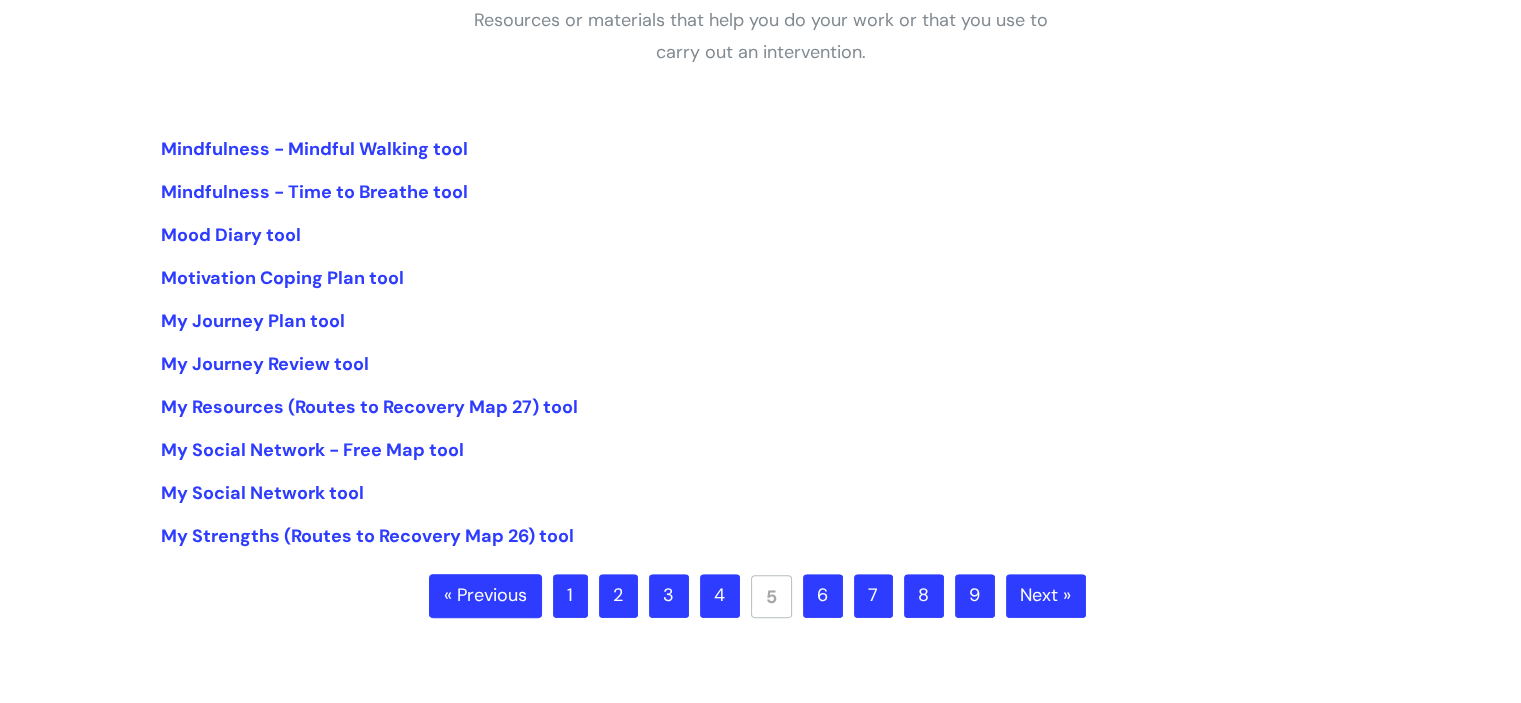 click on "6" at bounding box center (823, 596) 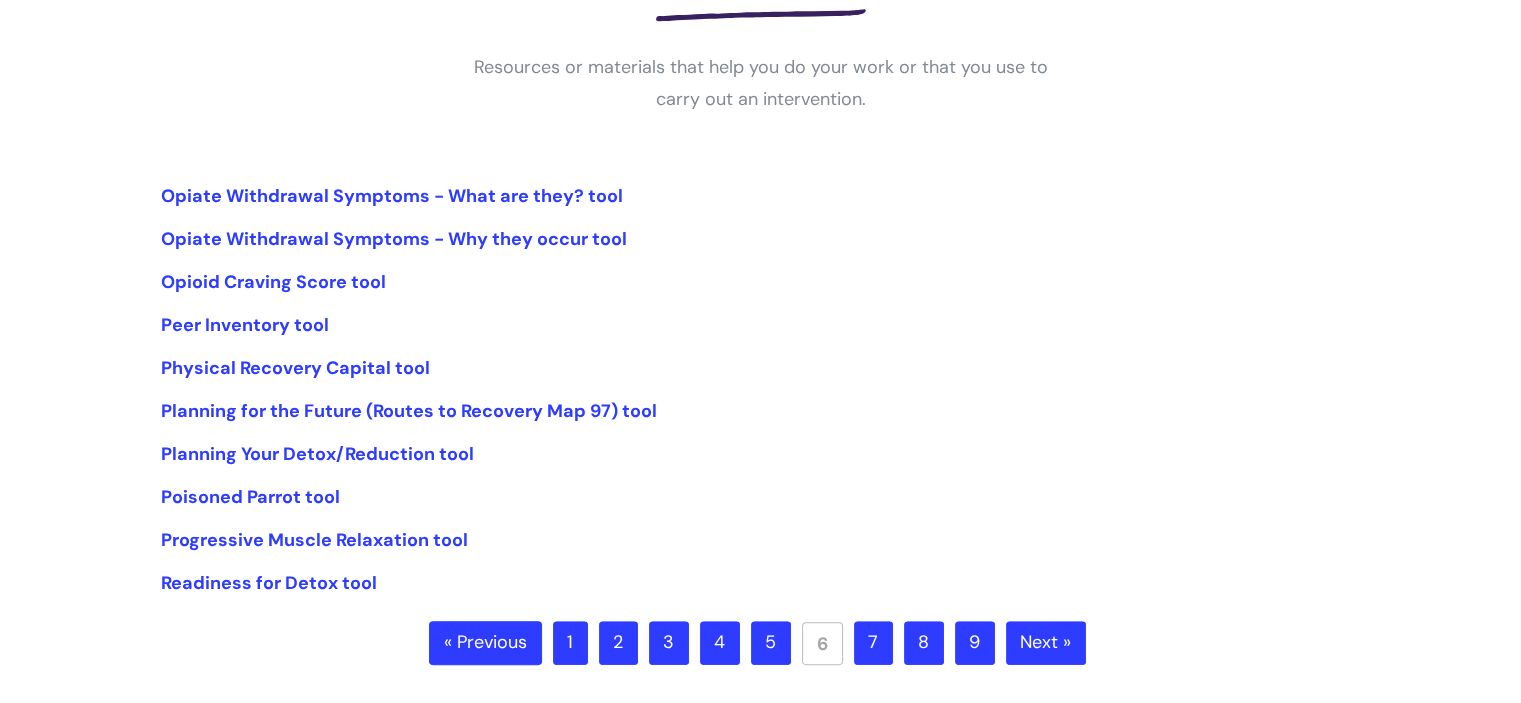 scroll, scrollTop: 400, scrollLeft: 0, axis: vertical 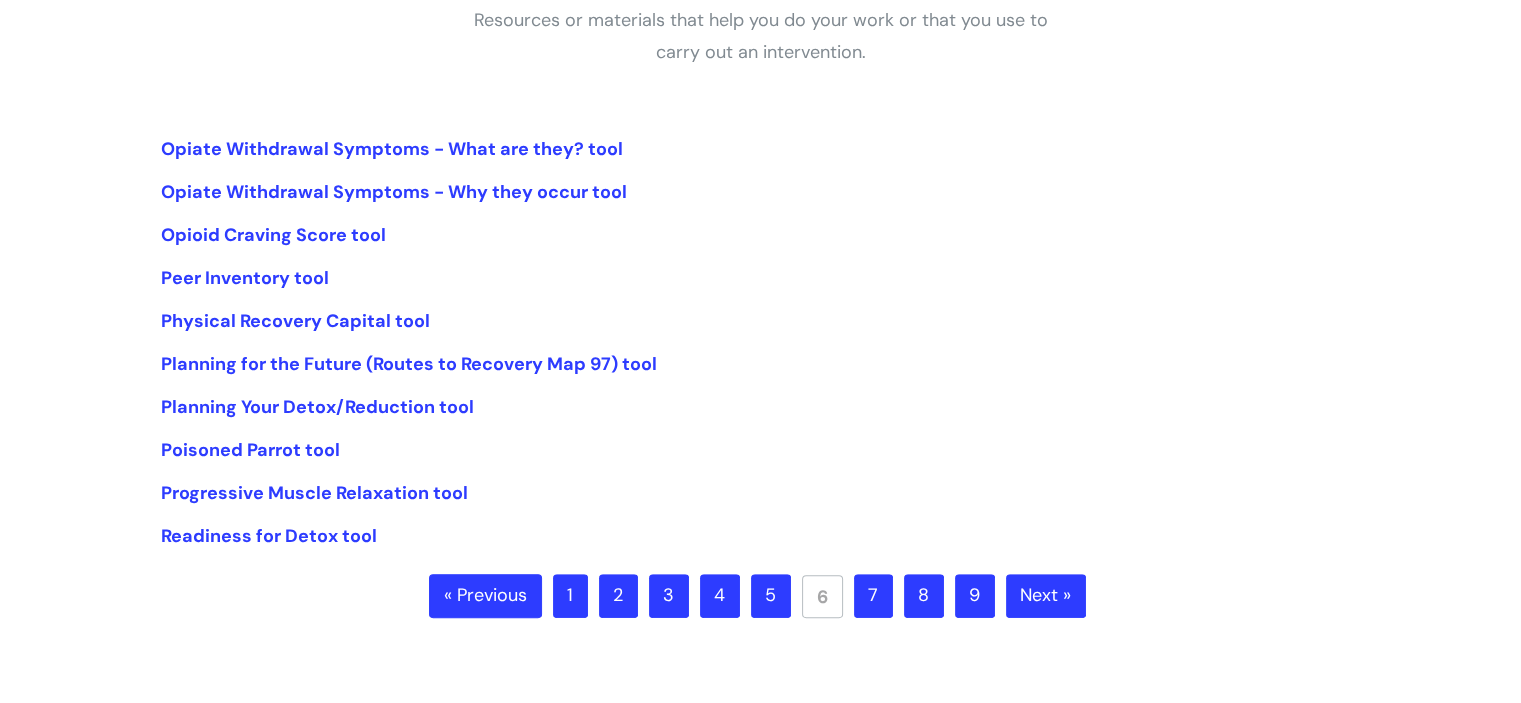 click on "7" at bounding box center (873, 596) 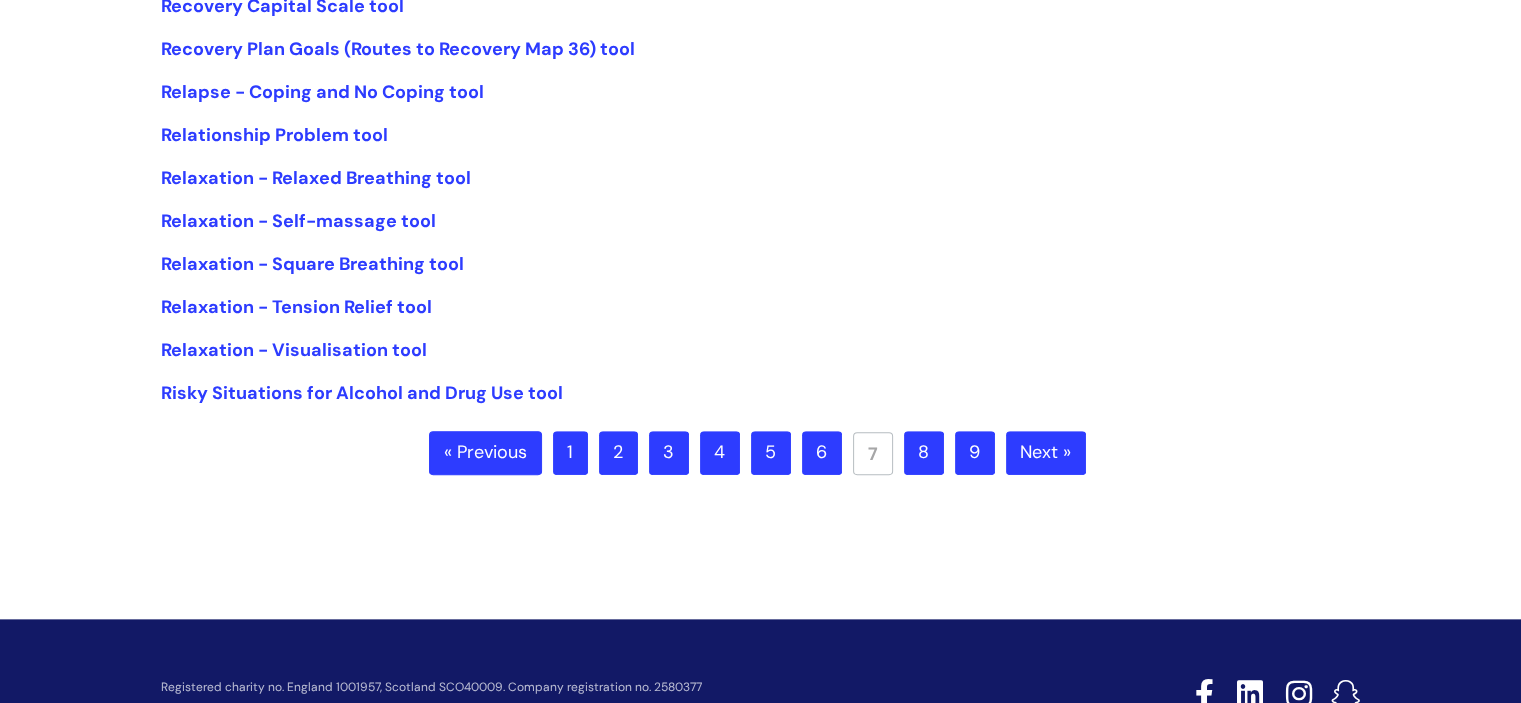 scroll, scrollTop: 600, scrollLeft: 0, axis: vertical 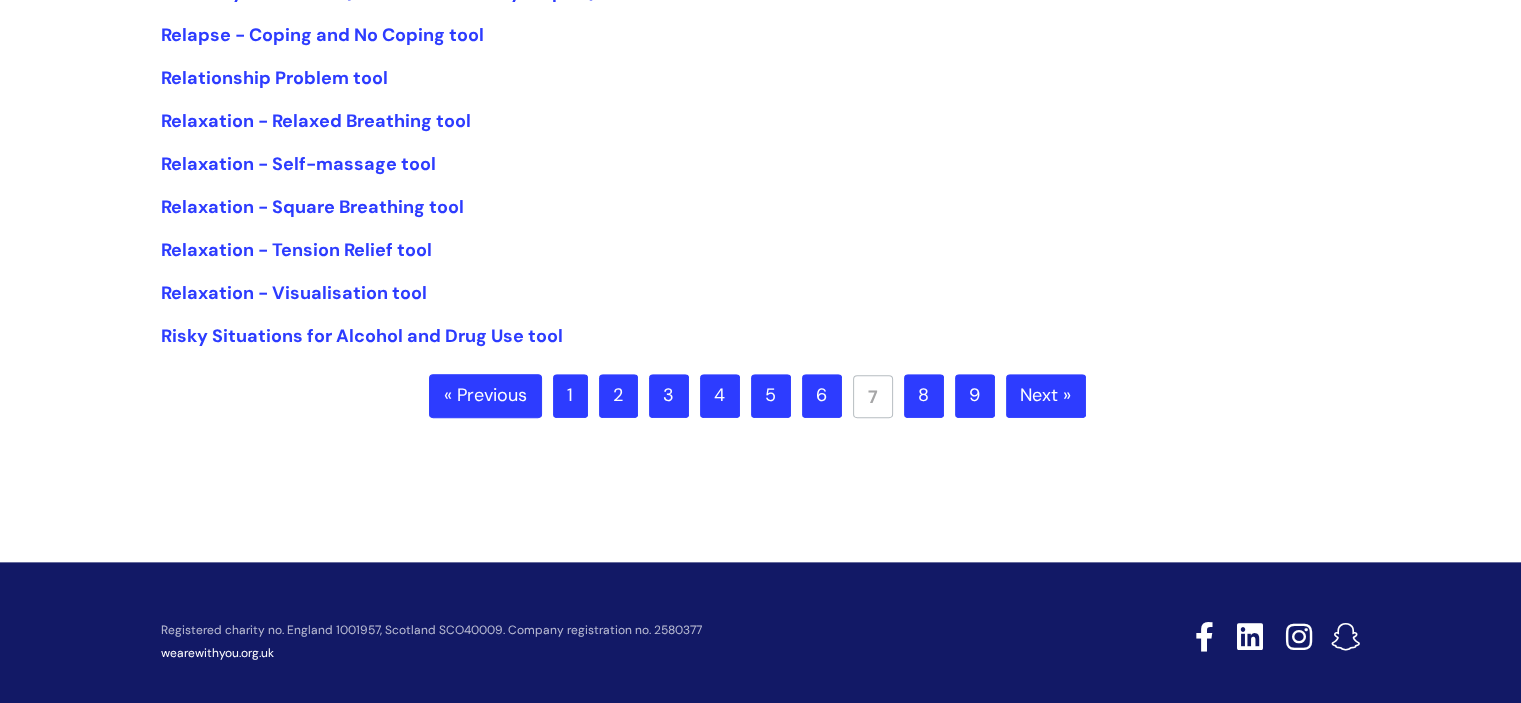 click on "8" at bounding box center (924, 396) 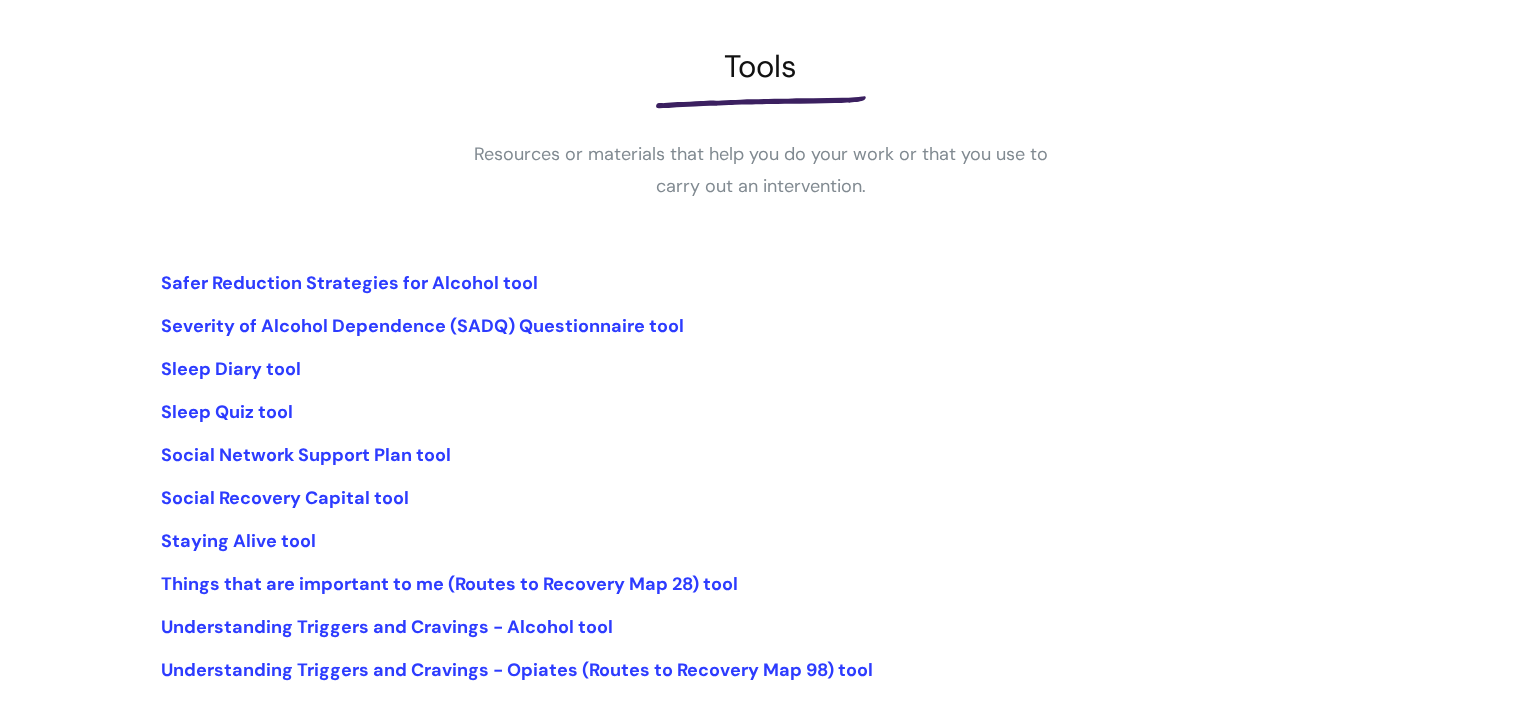 scroll, scrollTop: 300, scrollLeft: 0, axis: vertical 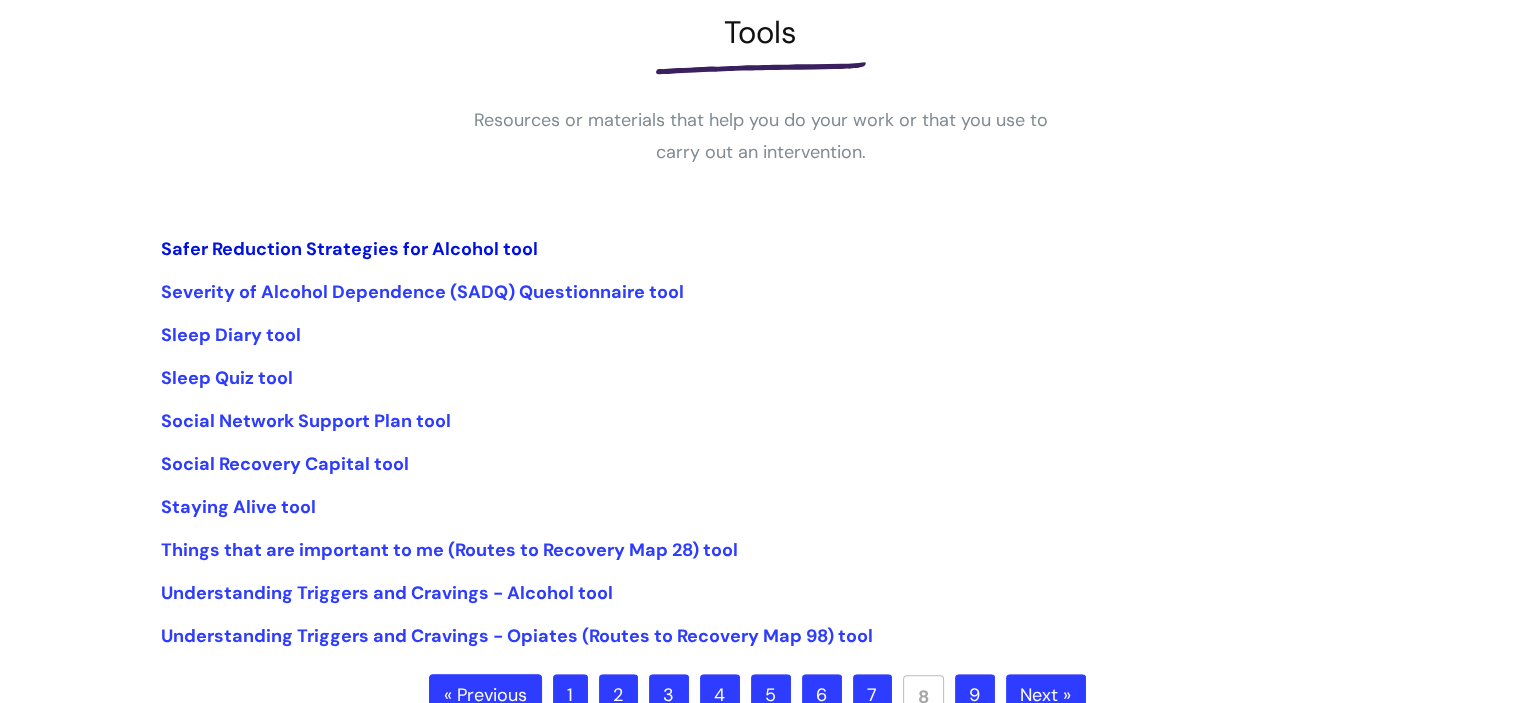 click on "Safer Reduction Strategies for Alcohol tool" at bounding box center [349, 249] 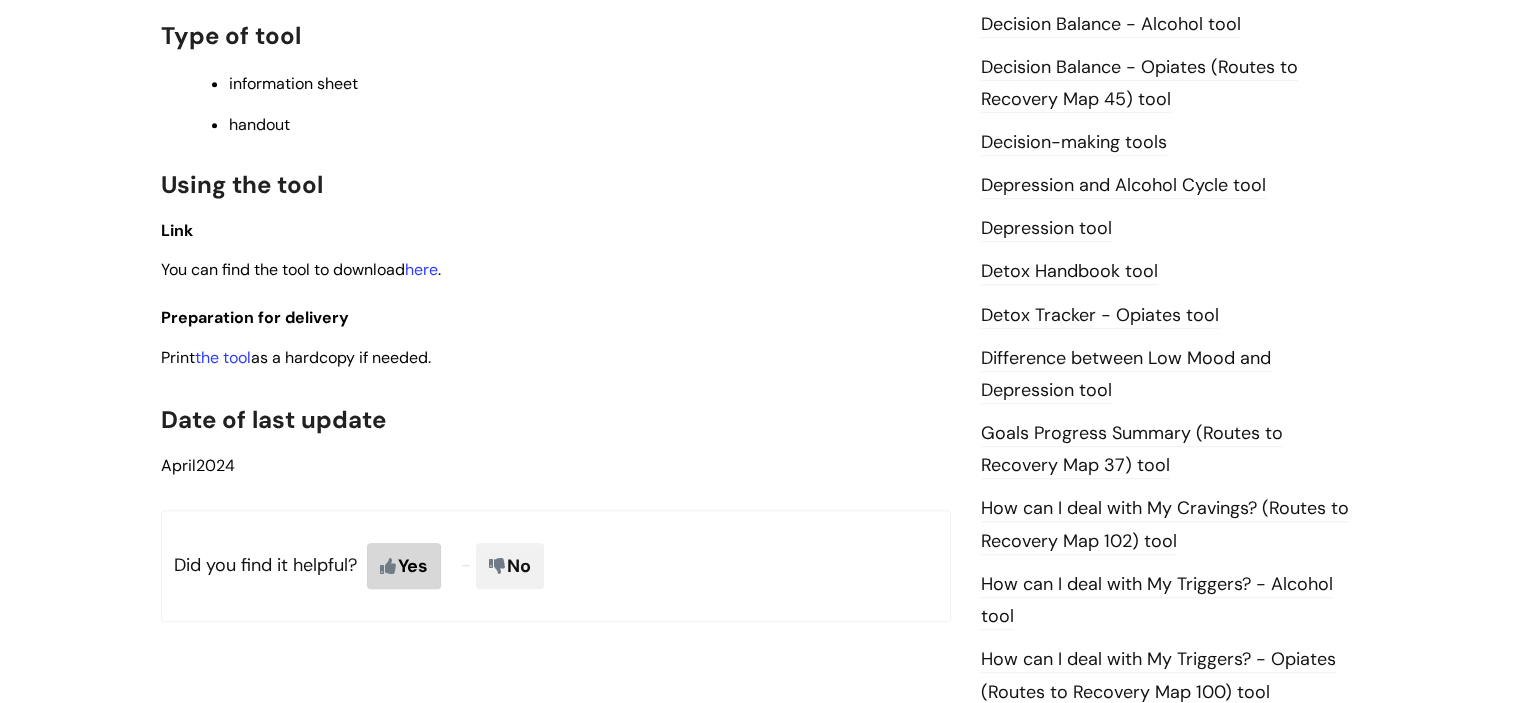 scroll, scrollTop: 1100, scrollLeft: 0, axis: vertical 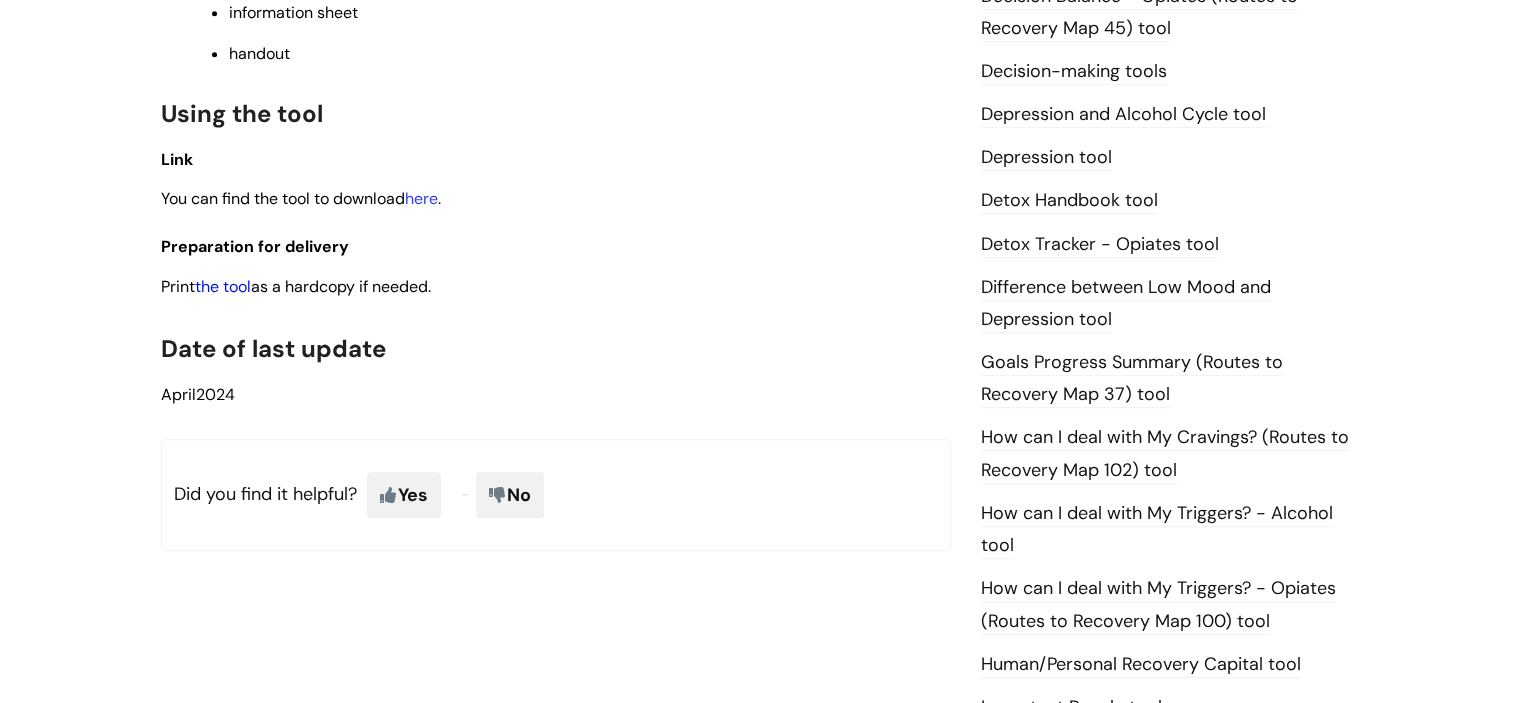 click on "the tool" at bounding box center [223, 286] 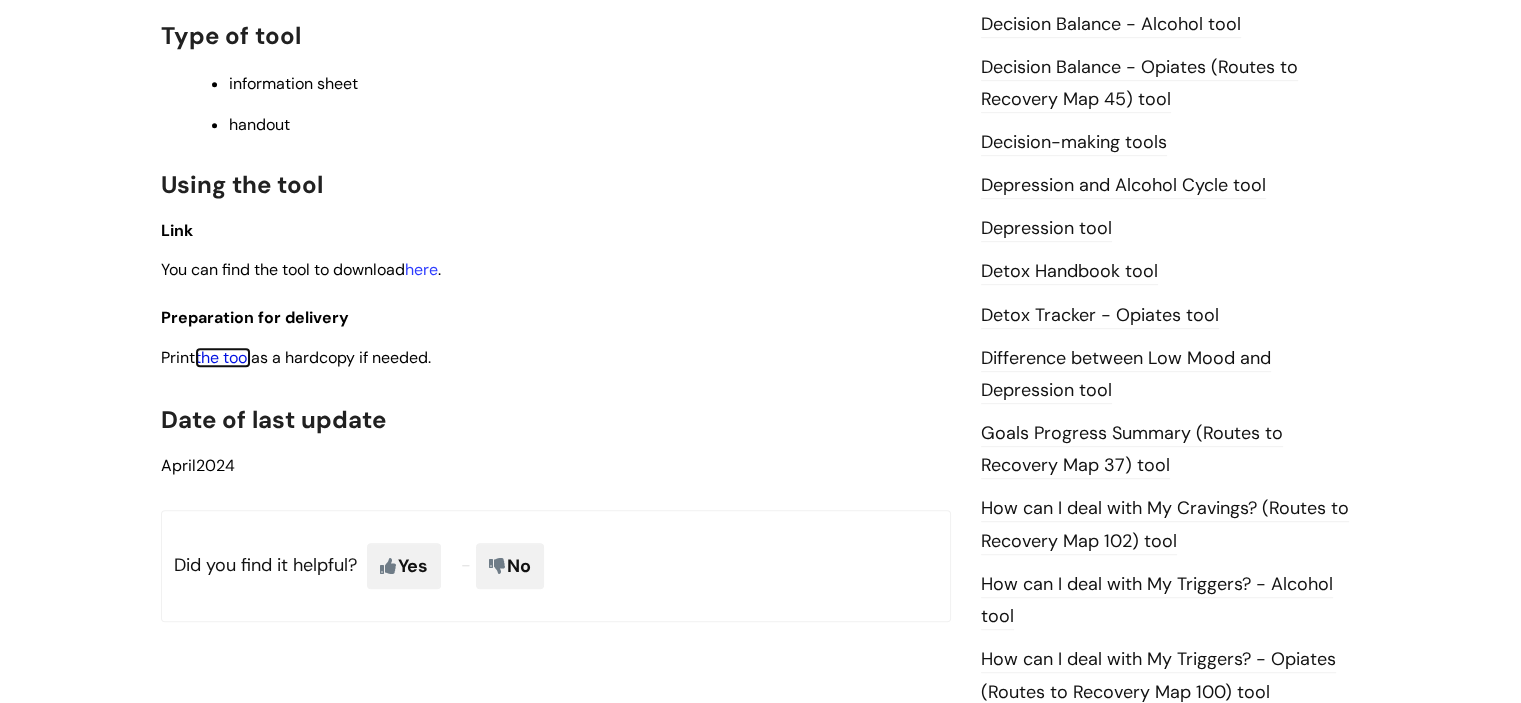 scroll, scrollTop: 1000, scrollLeft: 0, axis: vertical 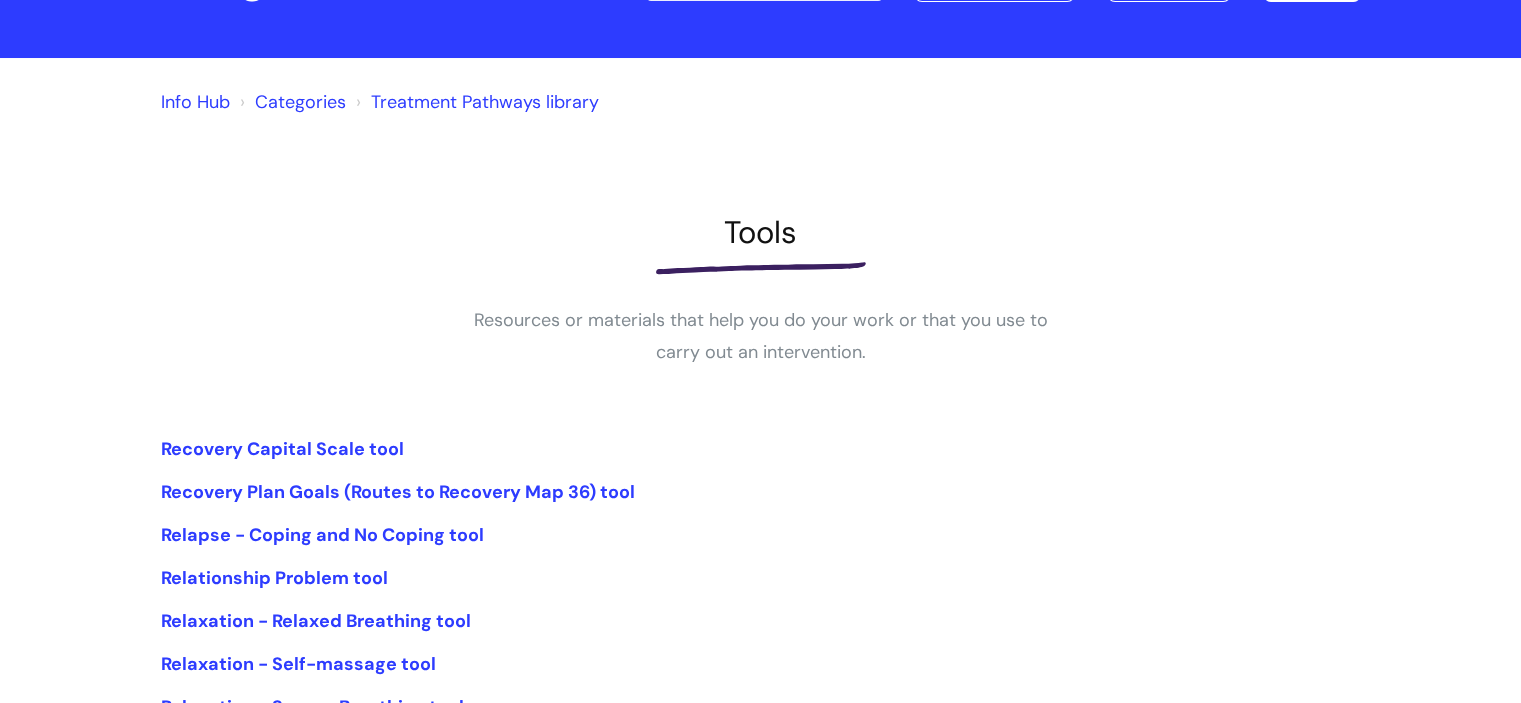 click on "Categories" at bounding box center [300, 102] 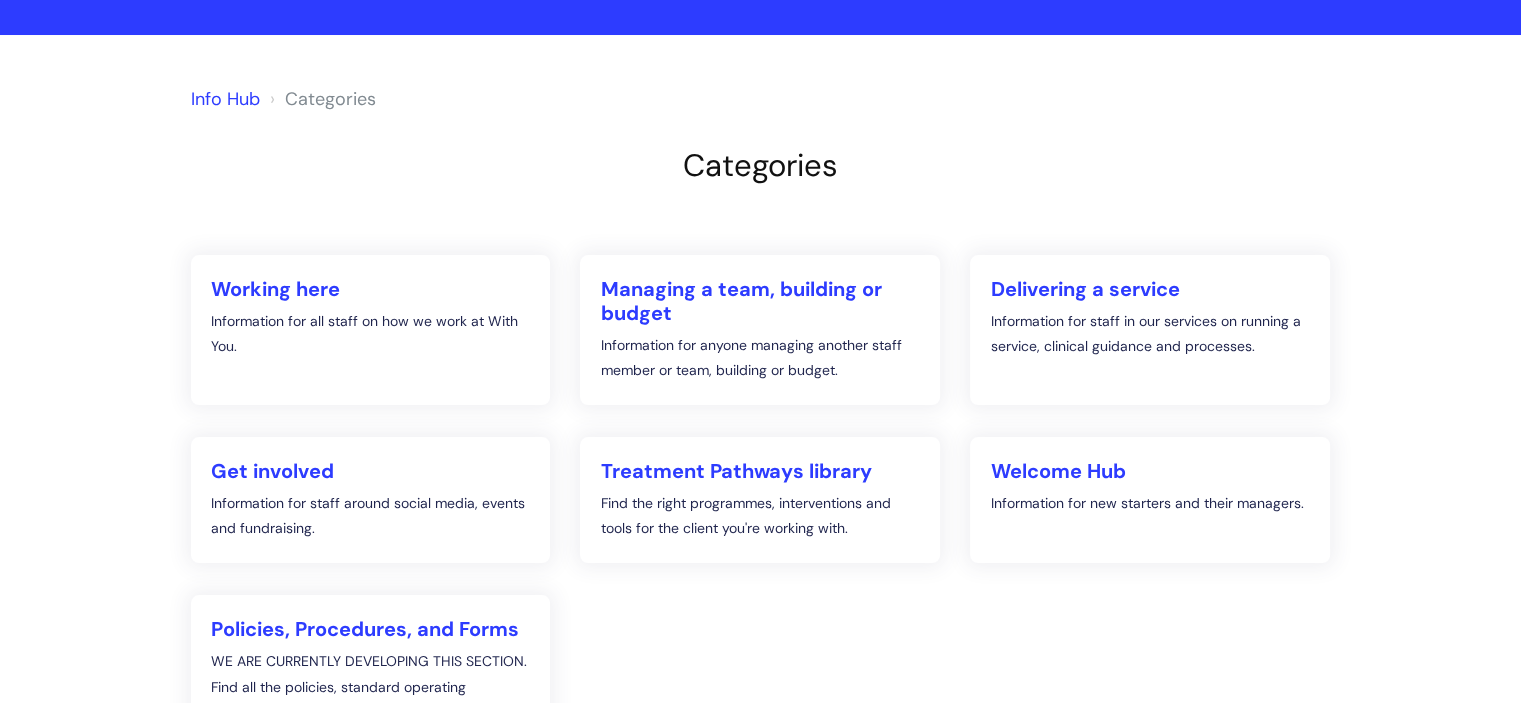 scroll, scrollTop: 0, scrollLeft: 0, axis: both 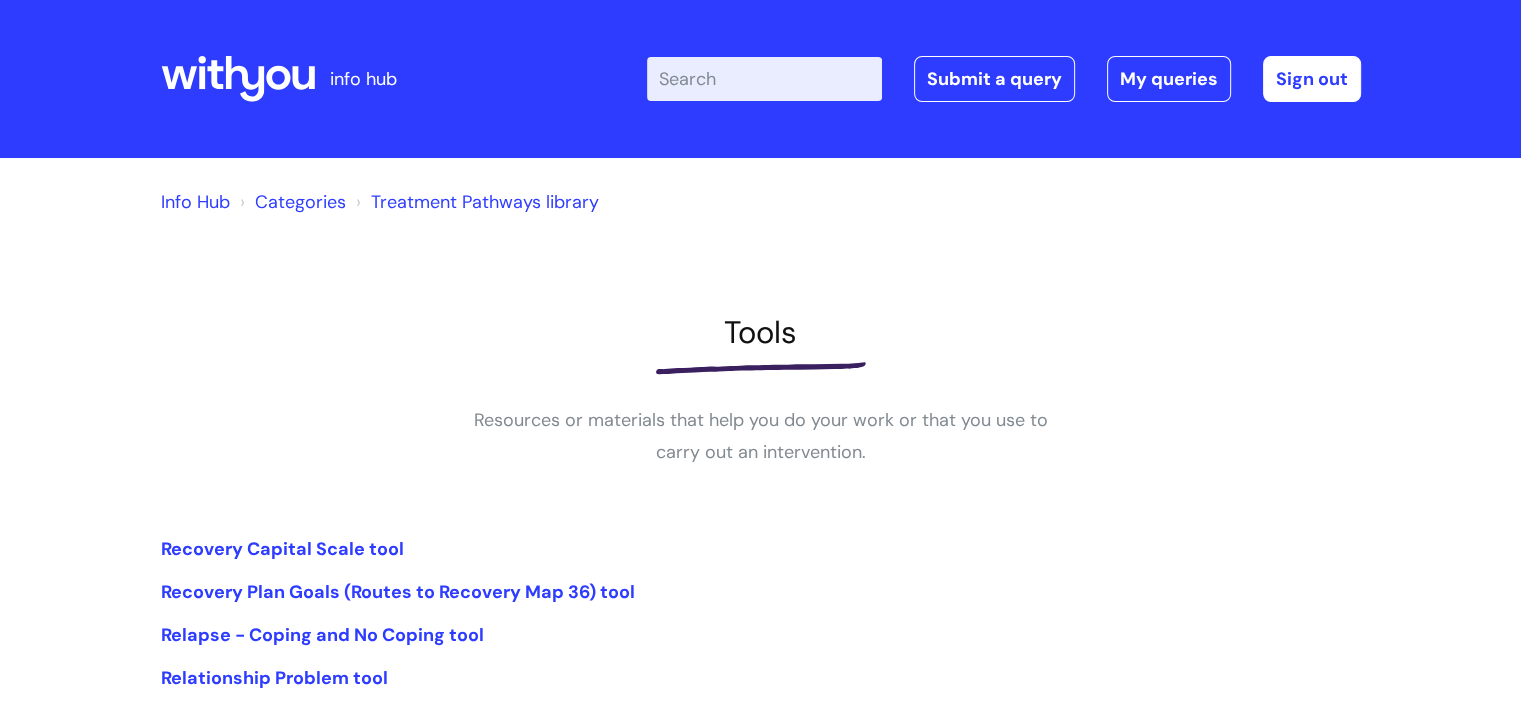 click on "Treatment Pathways library" at bounding box center (485, 202) 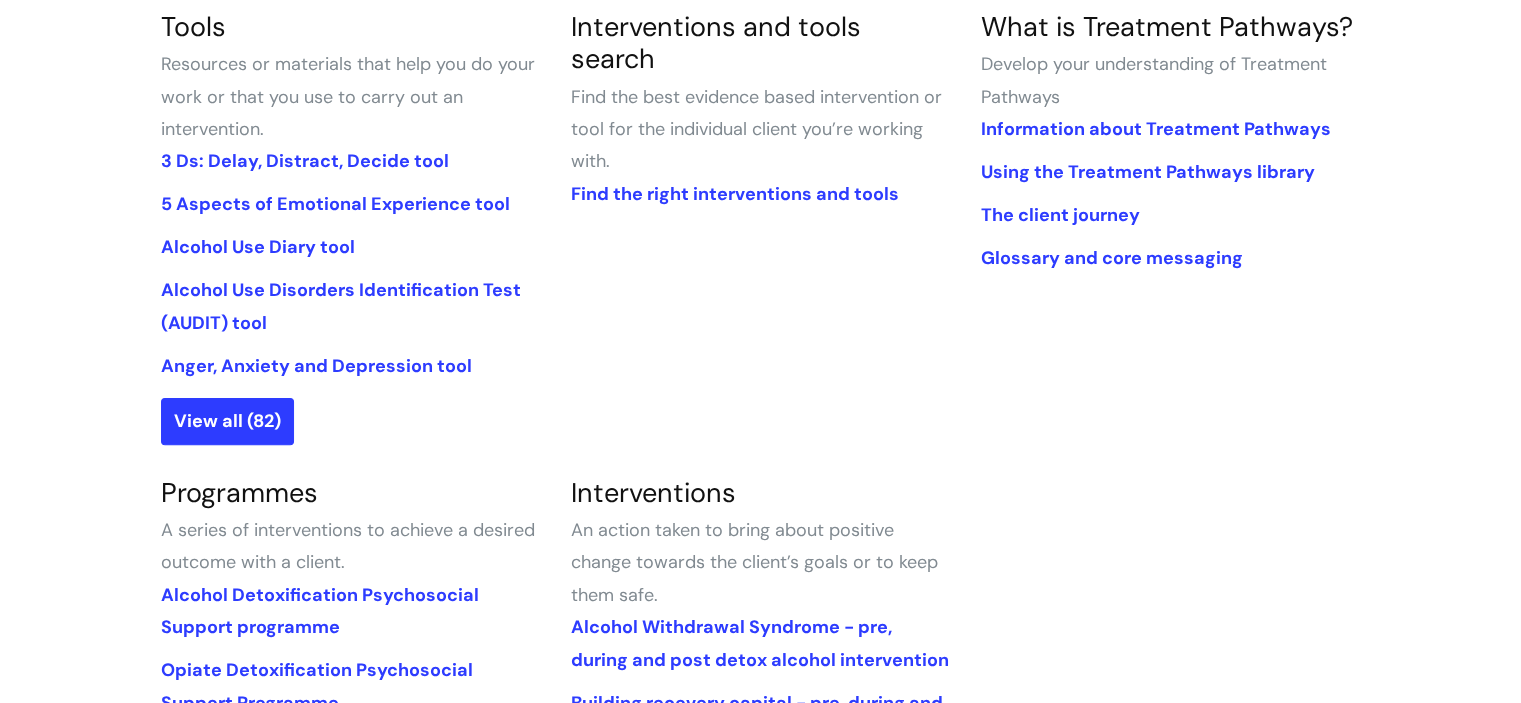 scroll, scrollTop: 400, scrollLeft: 0, axis: vertical 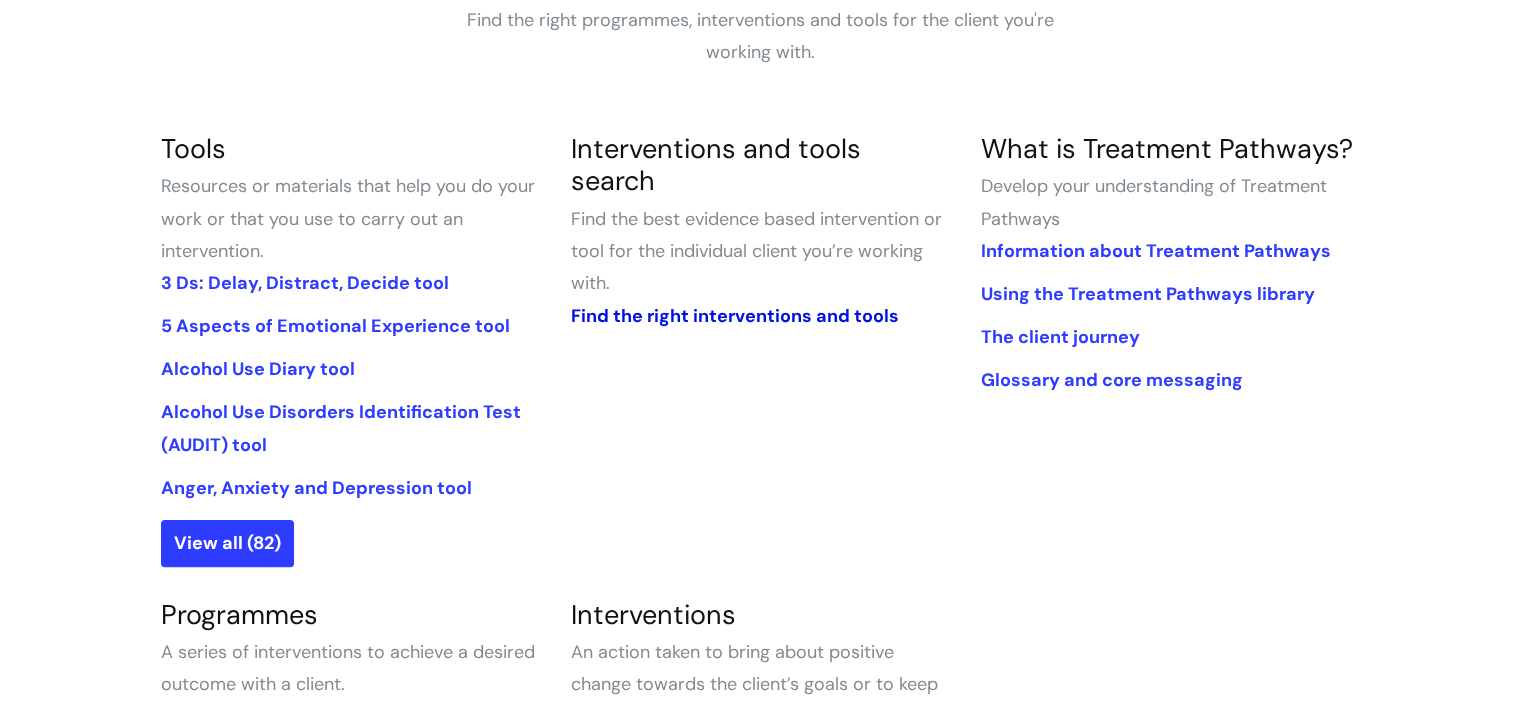 click on "Find the right interventions and tools" at bounding box center (734, 316) 